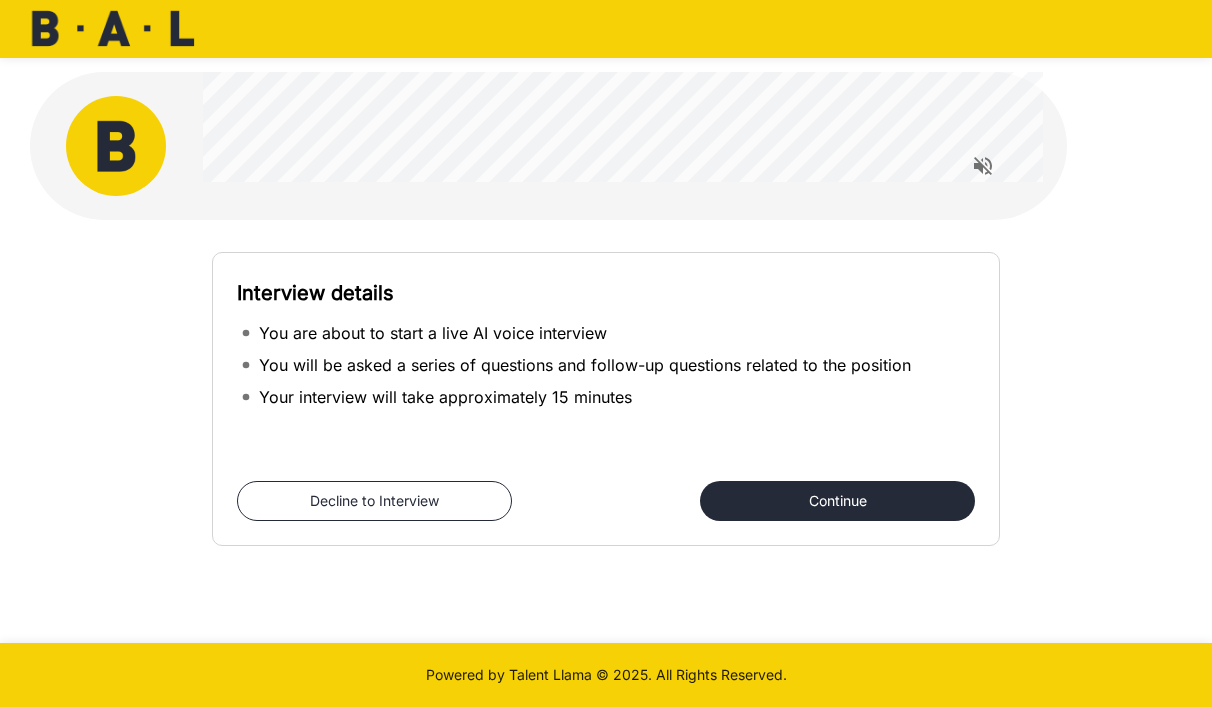 scroll, scrollTop: 0, scrollLeft: 0, axis: both 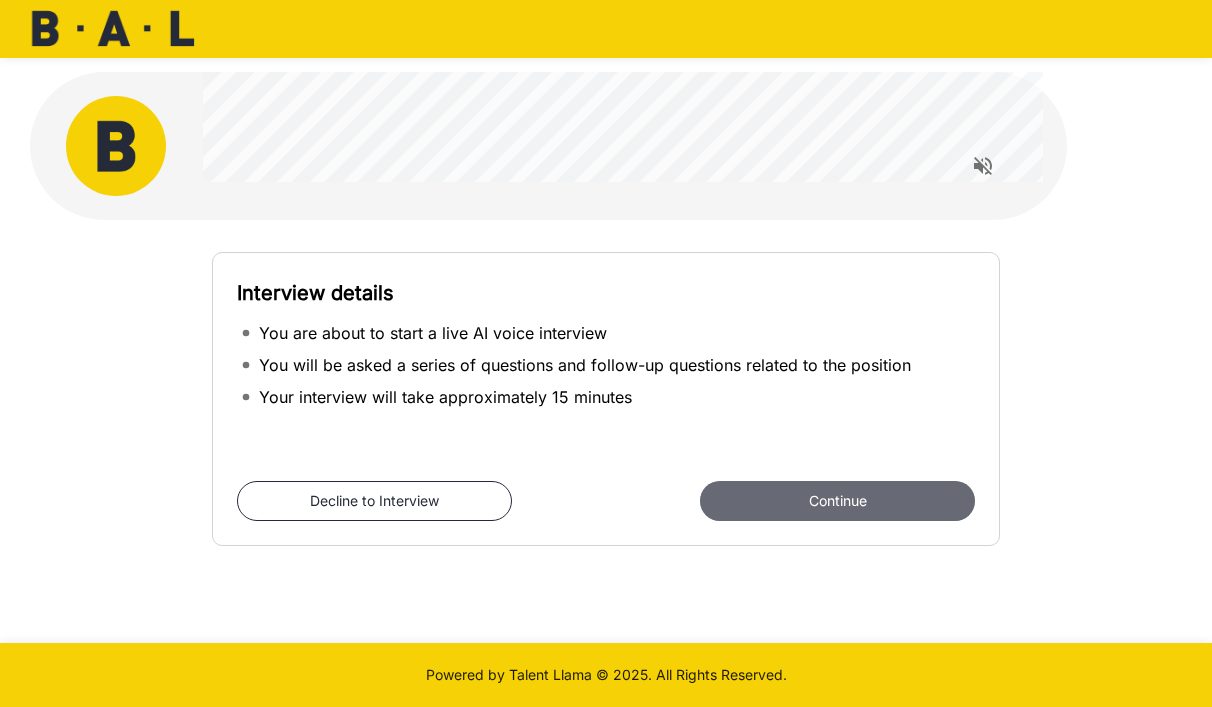 click on "Continue" at bounding box center (837, 501) 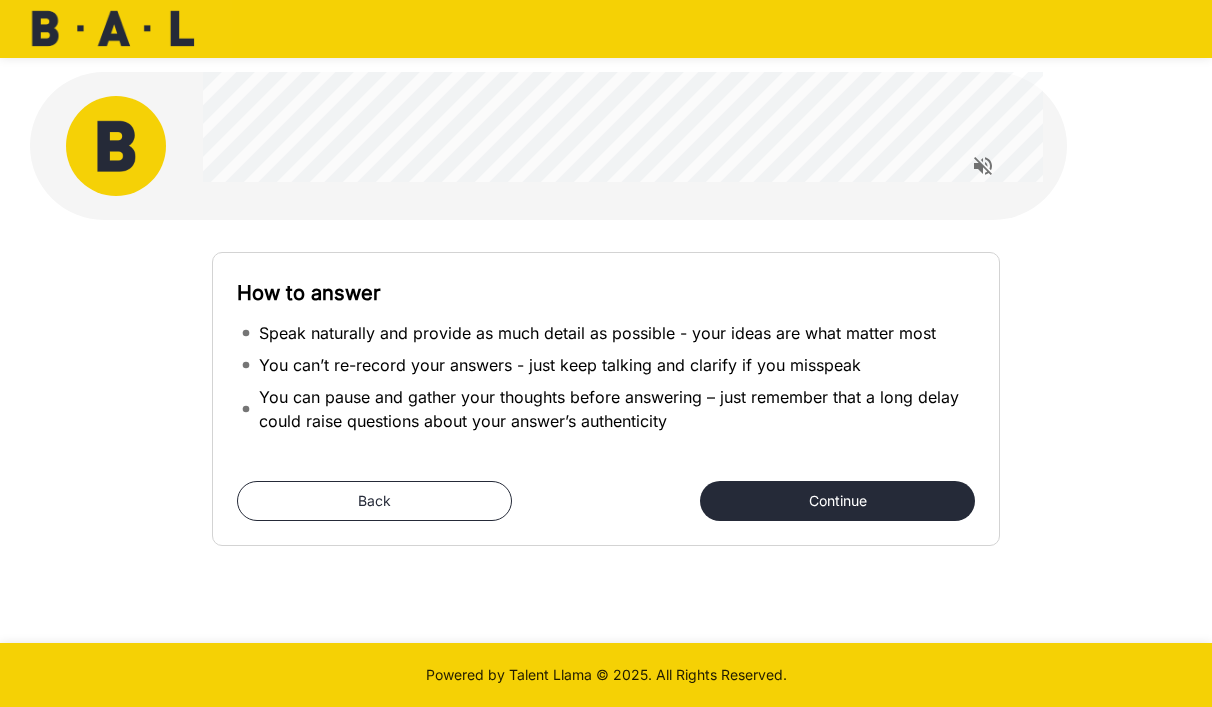 click on "Continue" at bounding box center [837, 501] 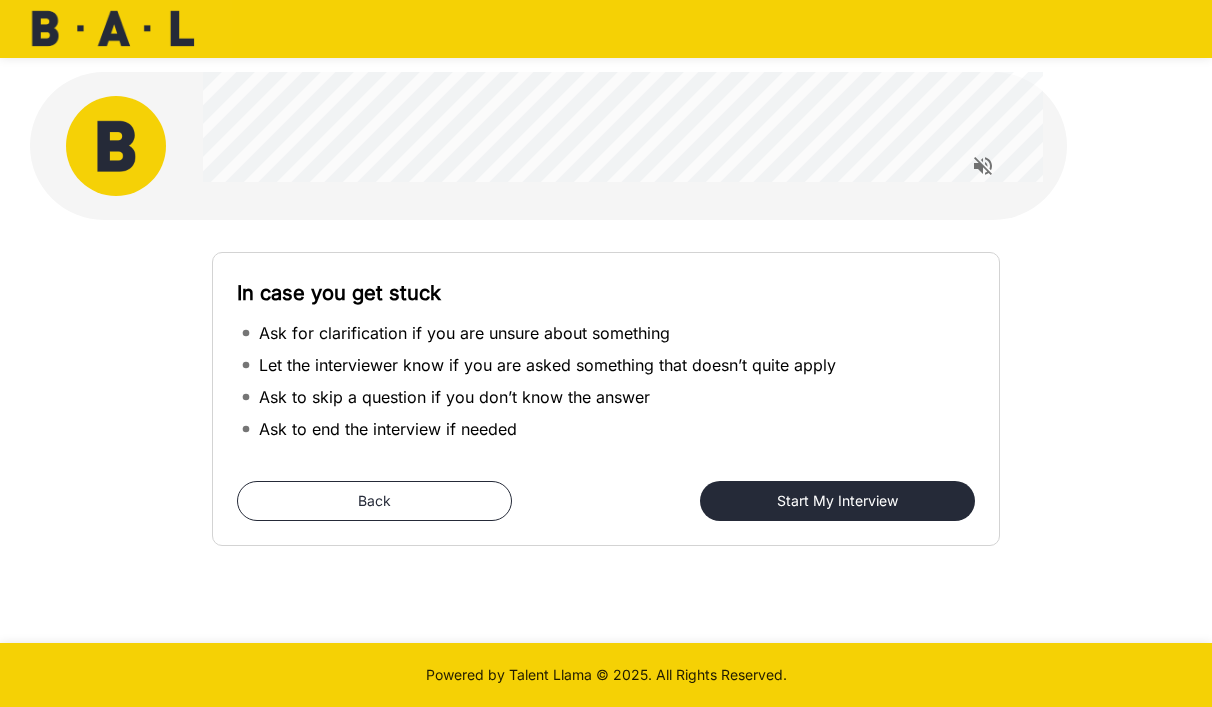 click on "Start My Interview" at bounding box center [837, 501] 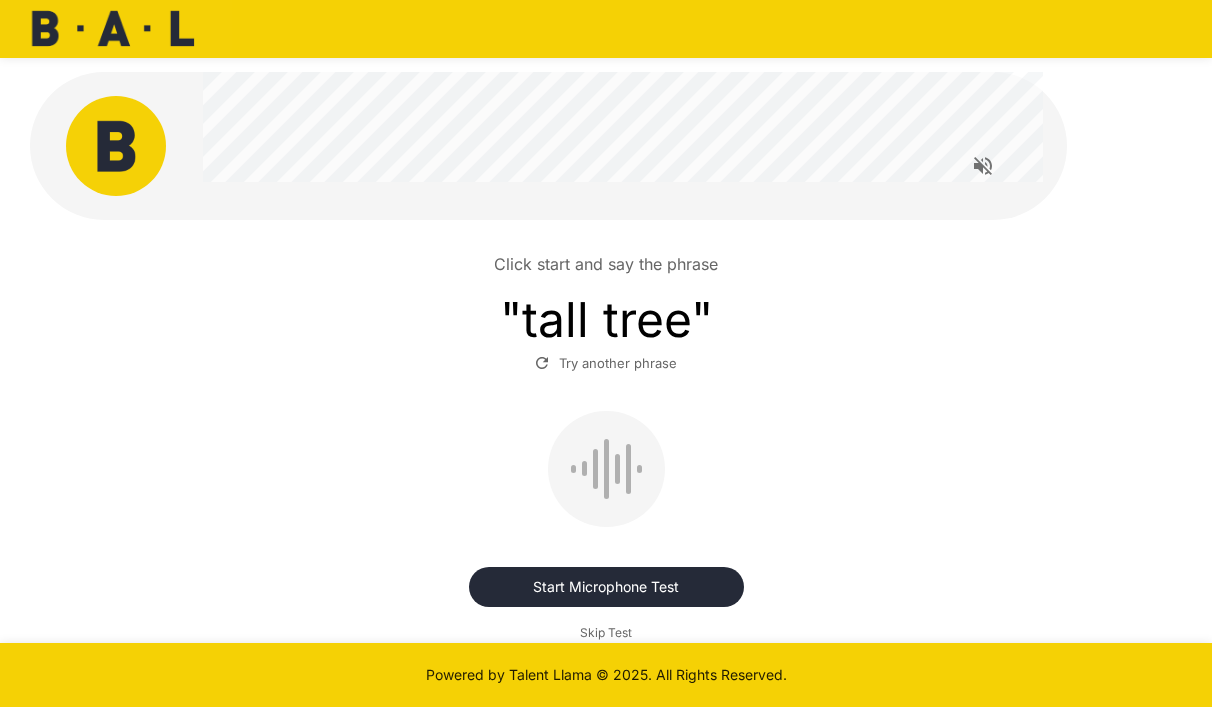click on "Start Microphone Test" at bounding box center (606, 587) 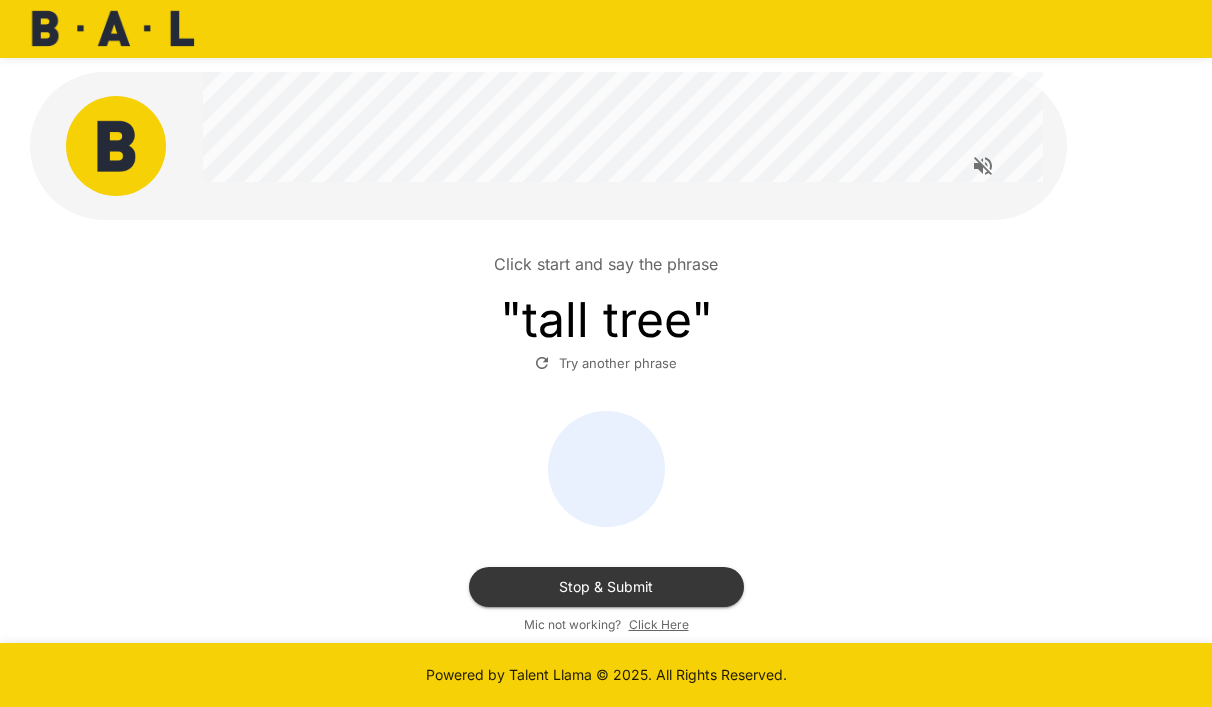 click on "Stop & Submit" at bounding box center [606, 587] 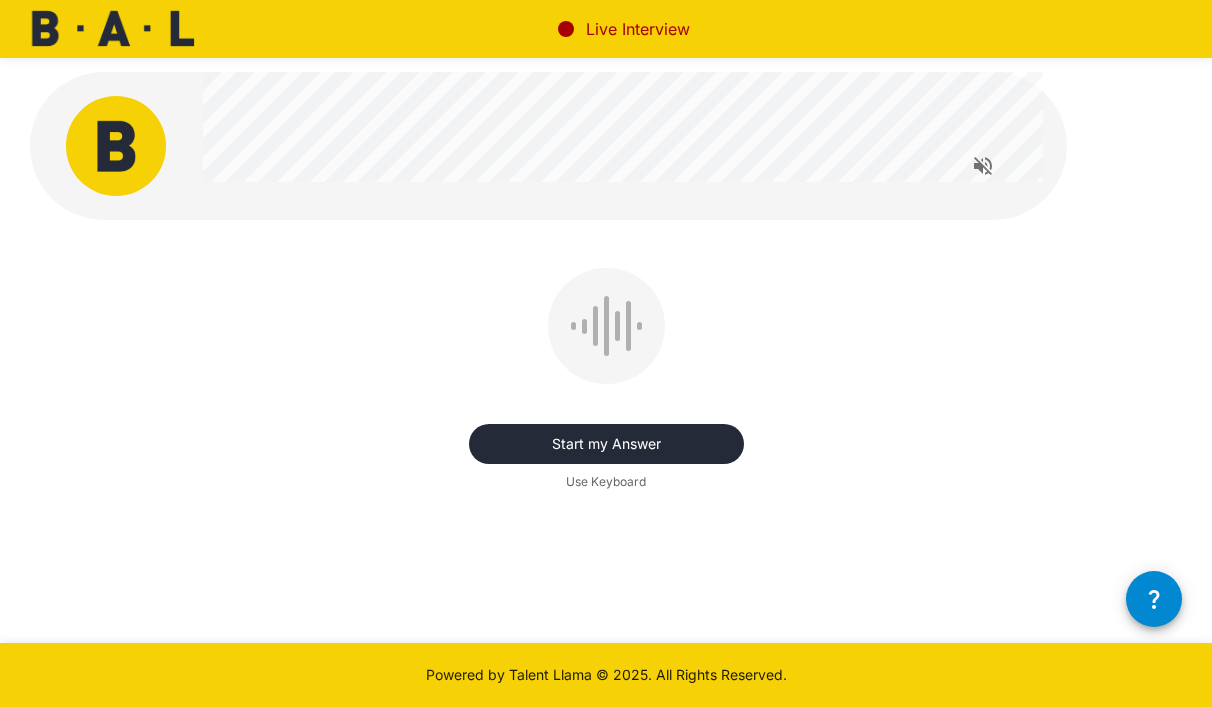 click on "Start my Answer" at bounding box center [606, 444] 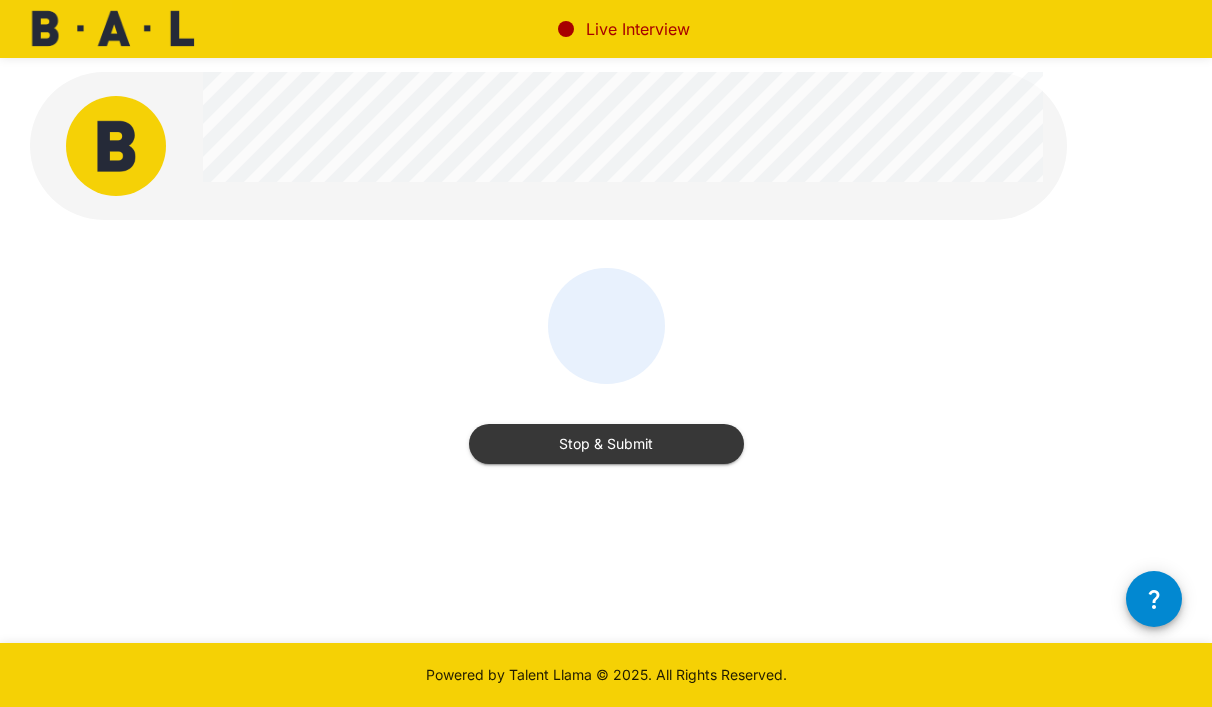 click on "Stop & Submit" at bounding box center (606, 444) 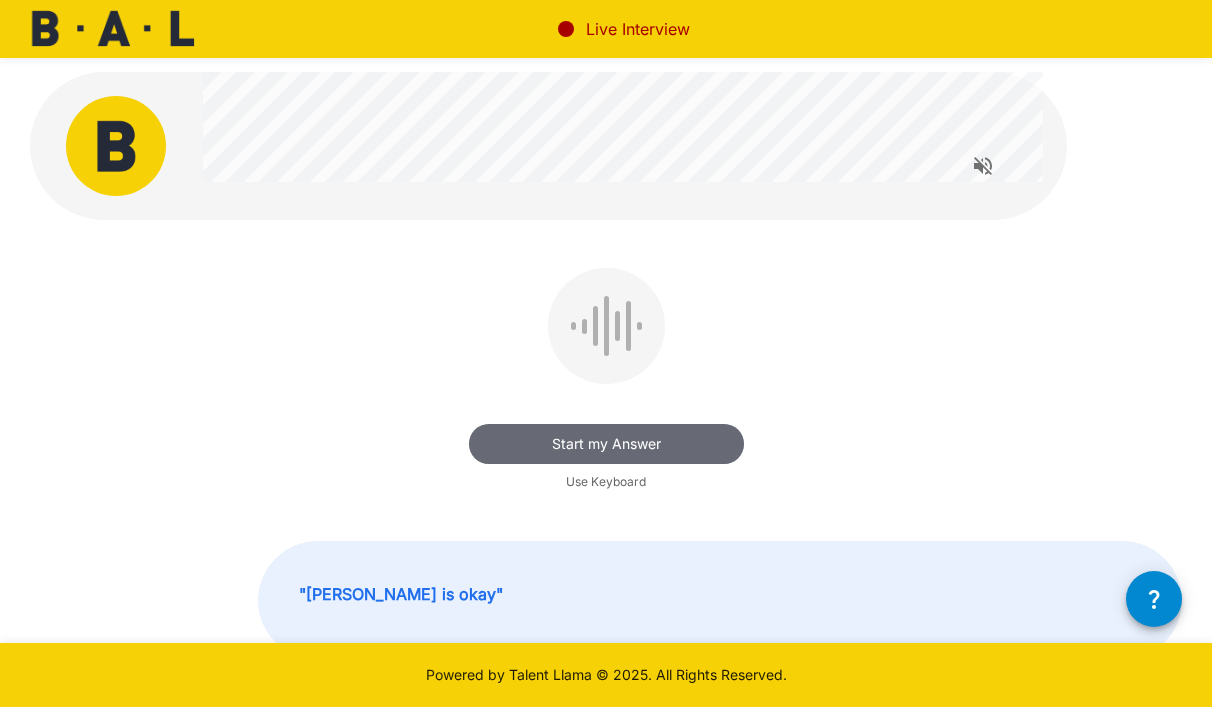 click on "Start my Answer" at bounding box center (606, 444) 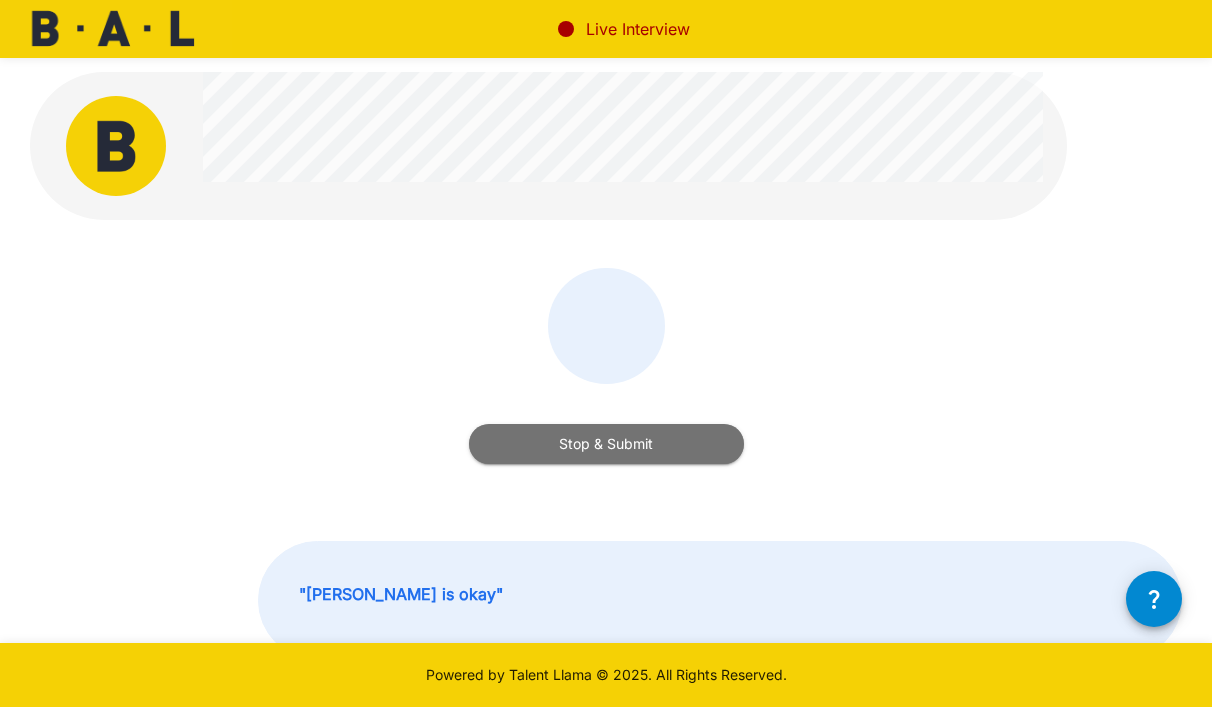 click on "Stop & Submit" at bounding box center [606, 444] 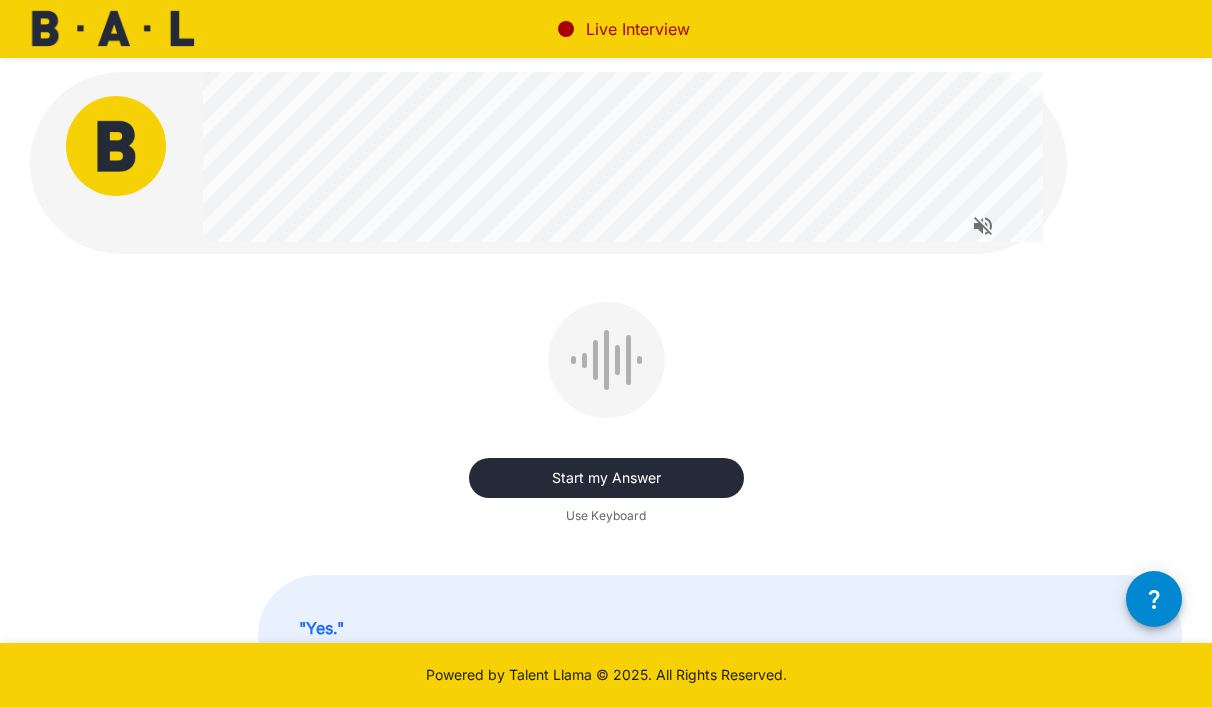 click on "Start my Answer" at bounding box center (606, 478) 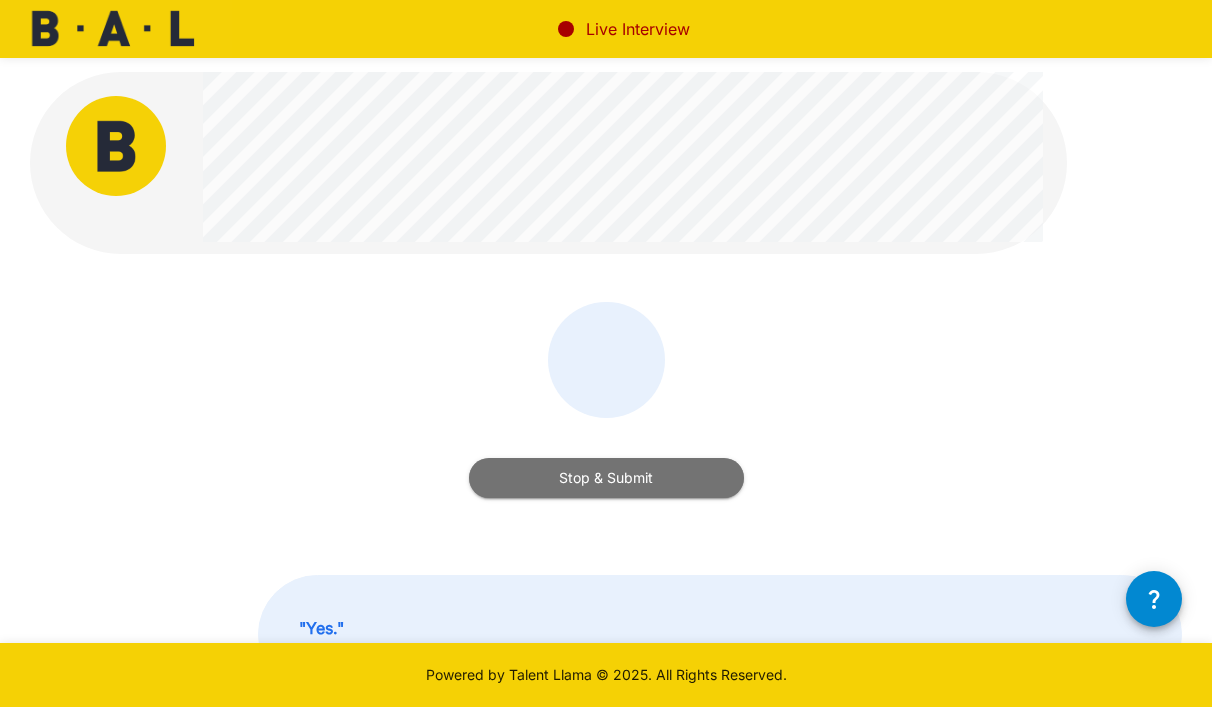 click on "Stop & Submit" at bounding box center [606, 478] 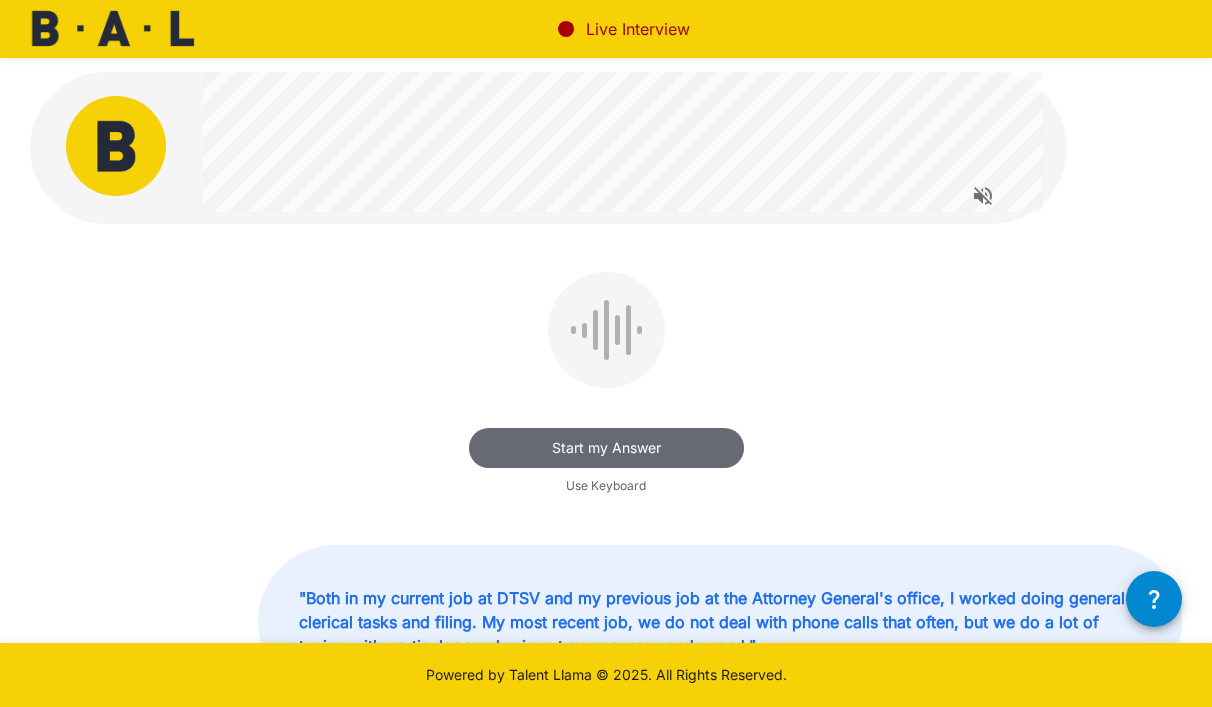 click on "Start my Answer" at bounding box center [606, 448] 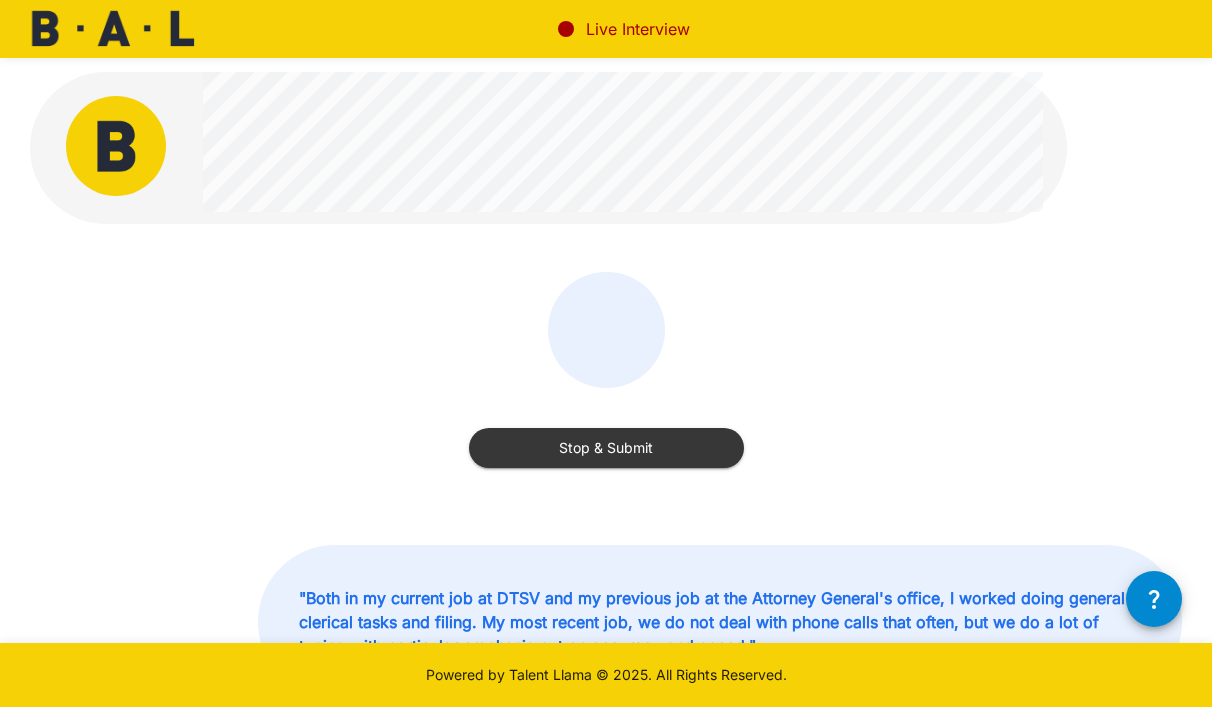 click on "Stop & Submit" at bounding box center [606, 448] 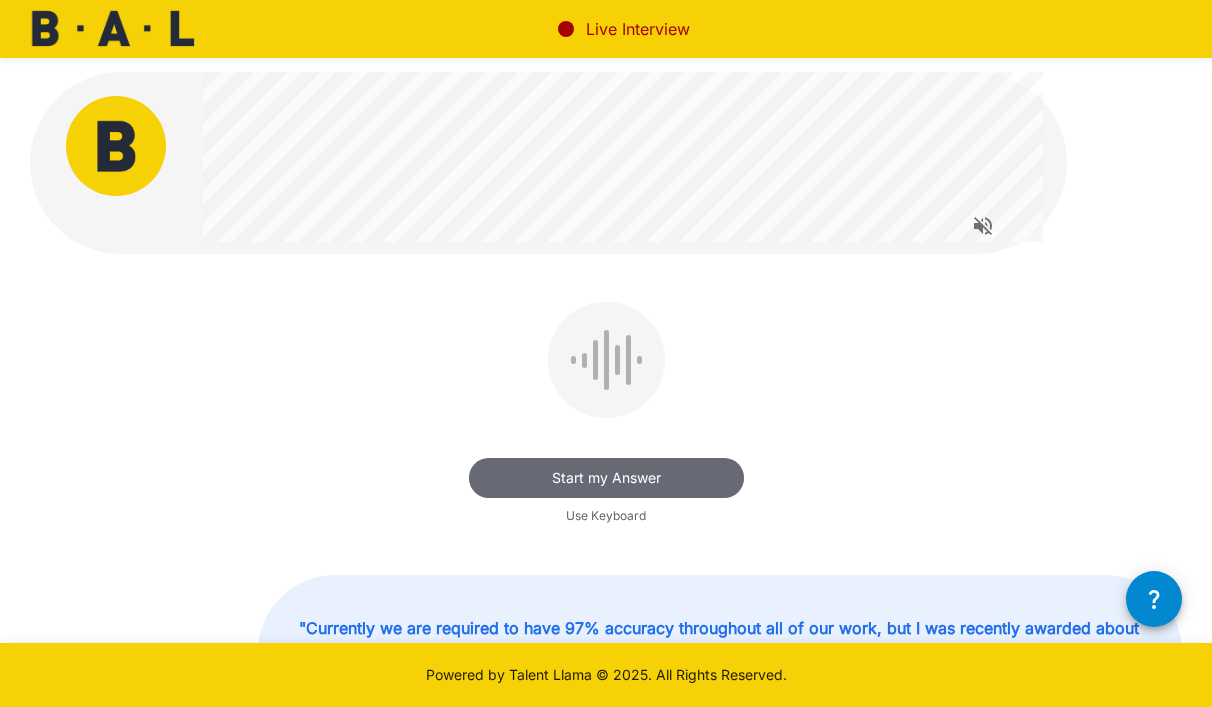 click on "Start my Answer" at bounding box center (606, 478) 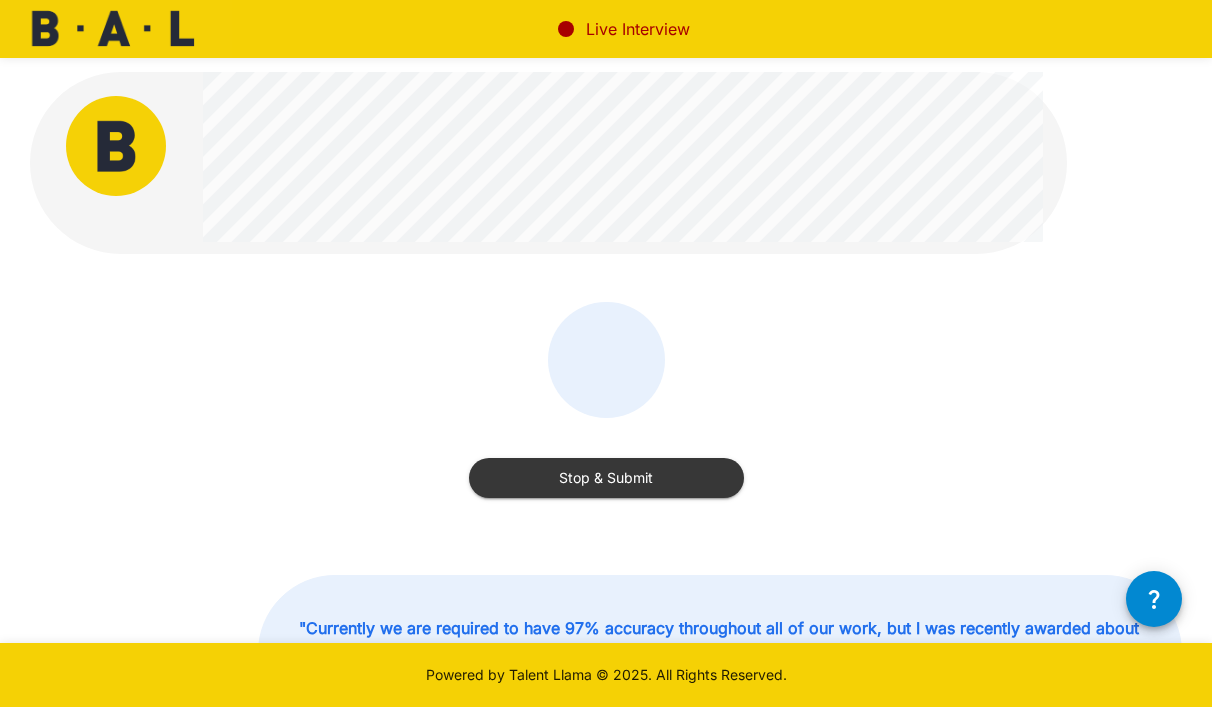 click on "Stop & Submit" at bounding box center [606, 478] 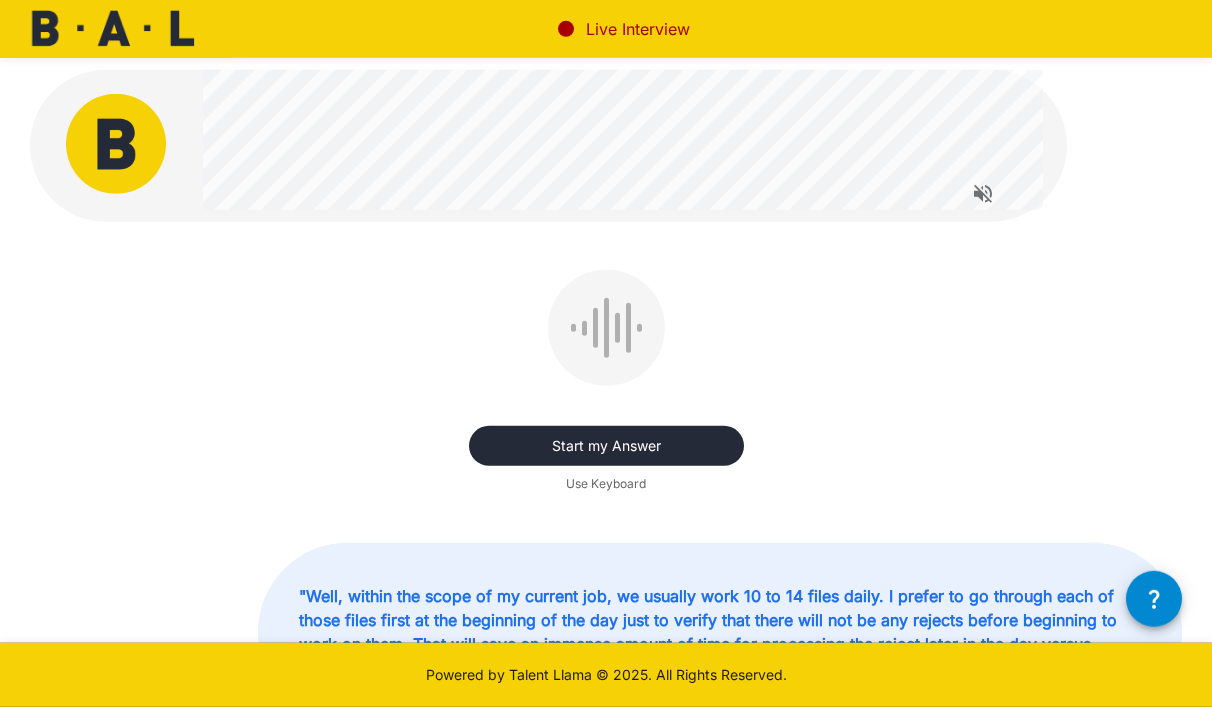 scroll, scrollTop: 0, scrollLeft: 0, axis: both 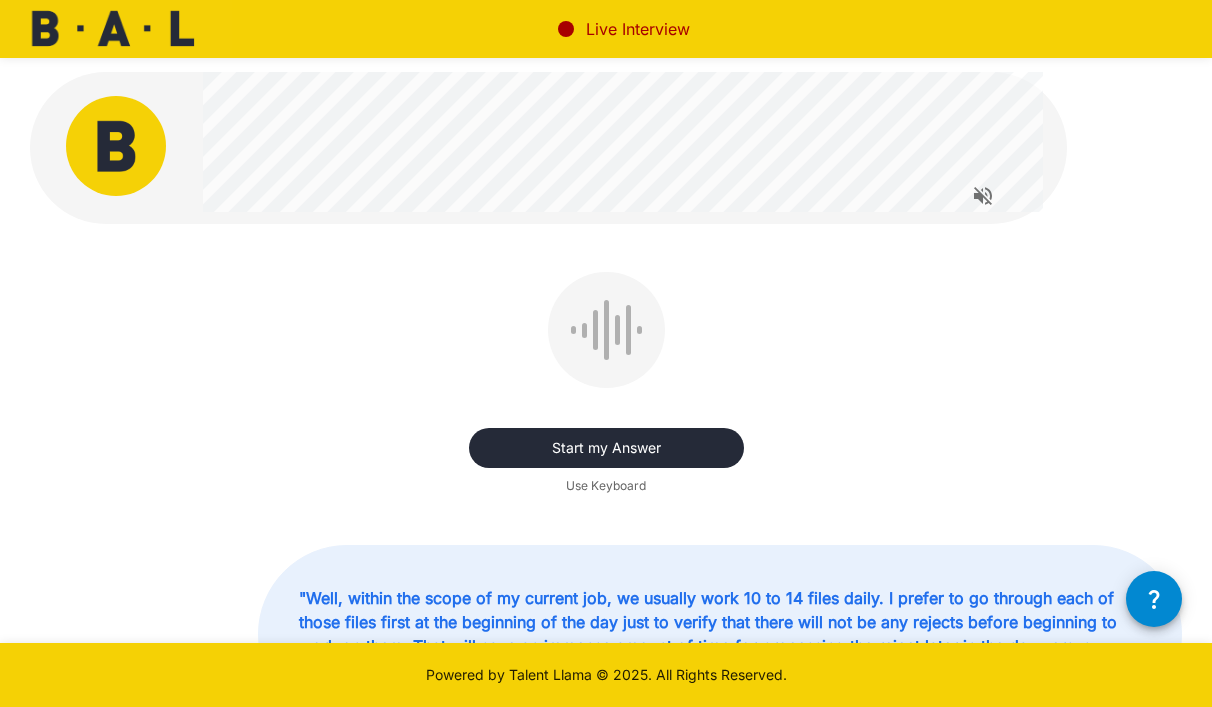 click on "Start my Answer" at bounding box center [606, 448] 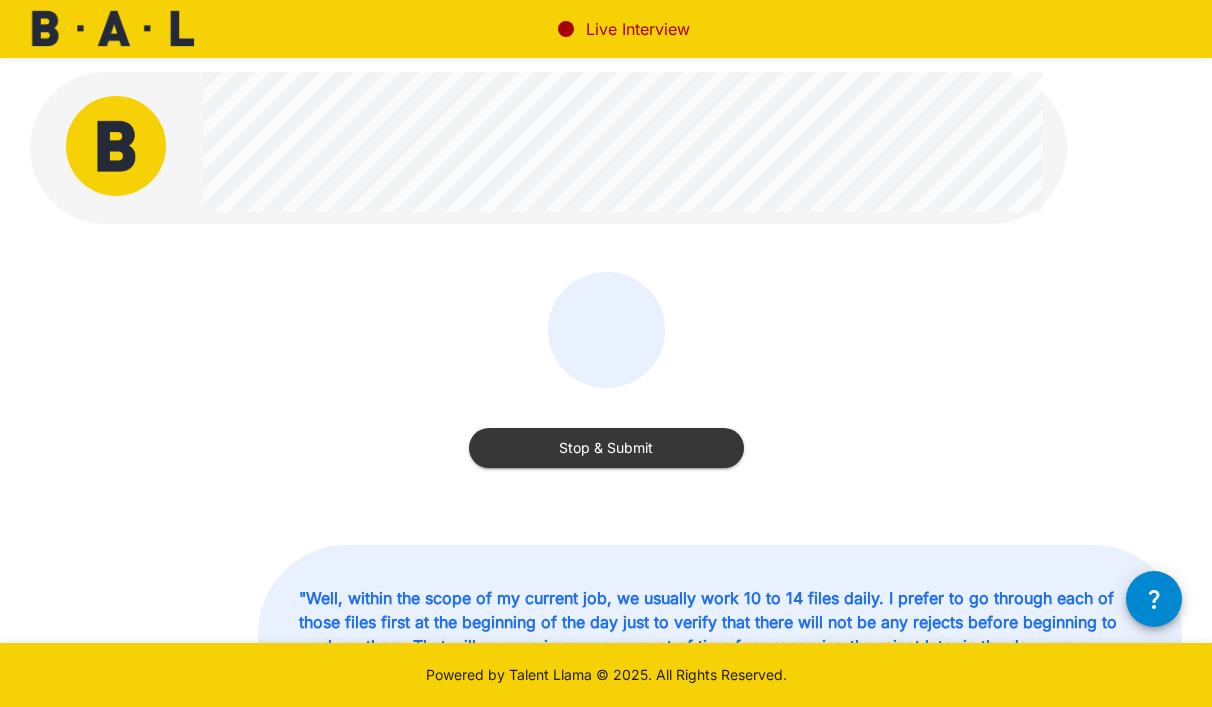 click on "Stop & Submit" at bounding box center [606, 448] 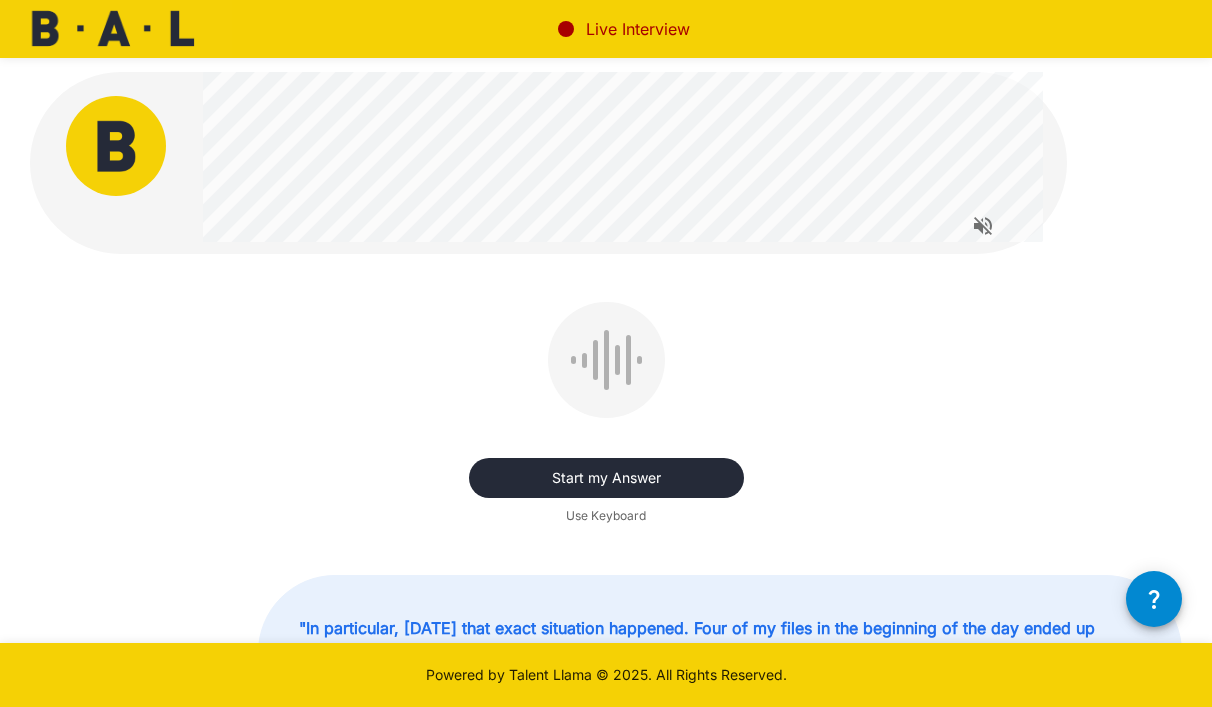 click on "Start my Answer" at bounding box center [606, 478] 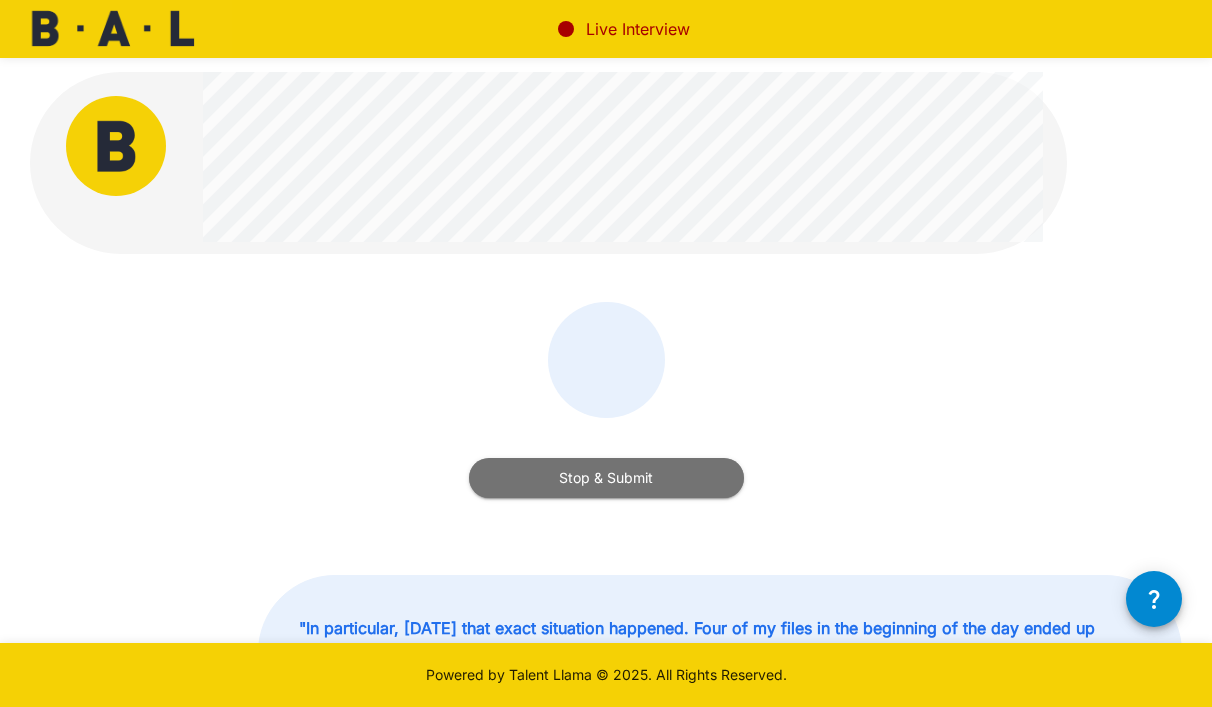 click on "Stop & Submit" at bounding box center [606, 478] 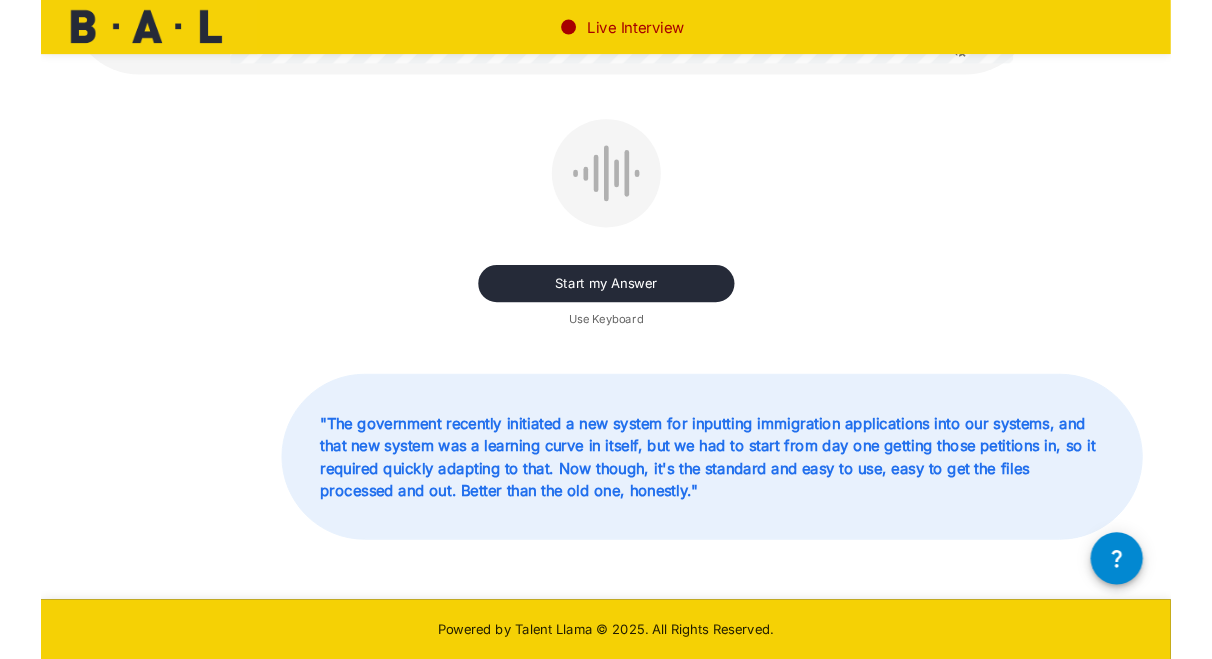 scroll, scrollTop: 0, scrollLeft: 0, axis: both 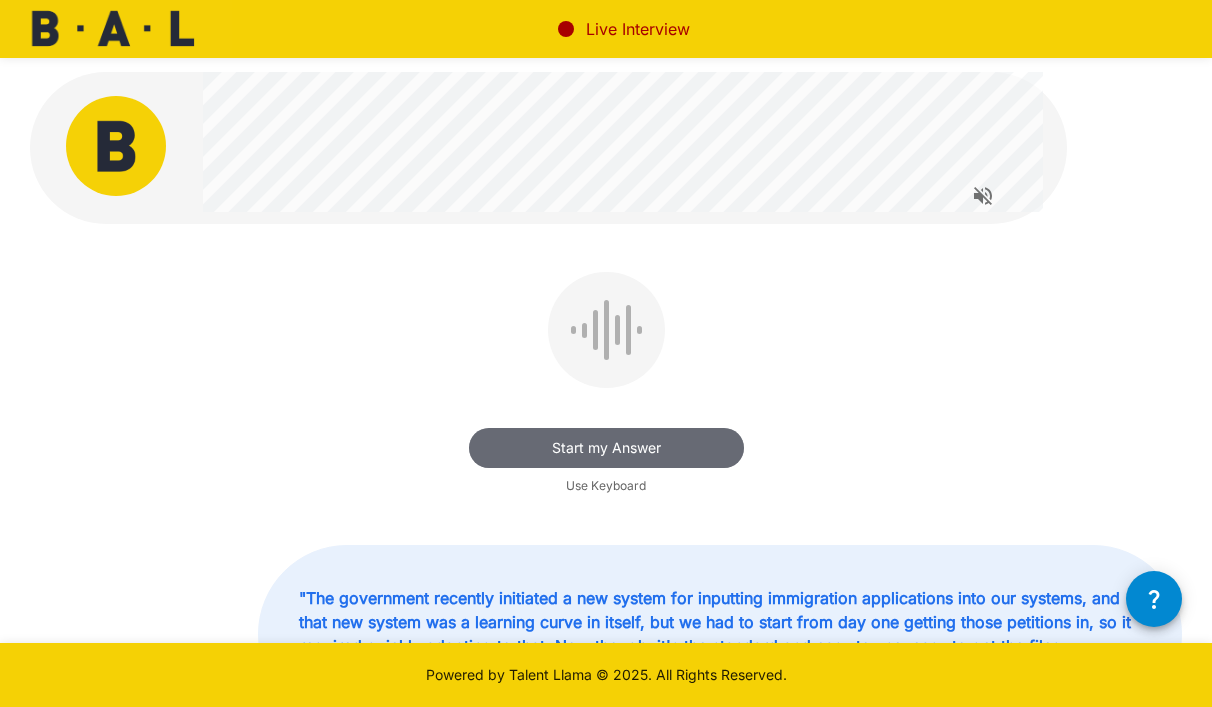 click on "Start my Answer" at bounding box center (606, 448) 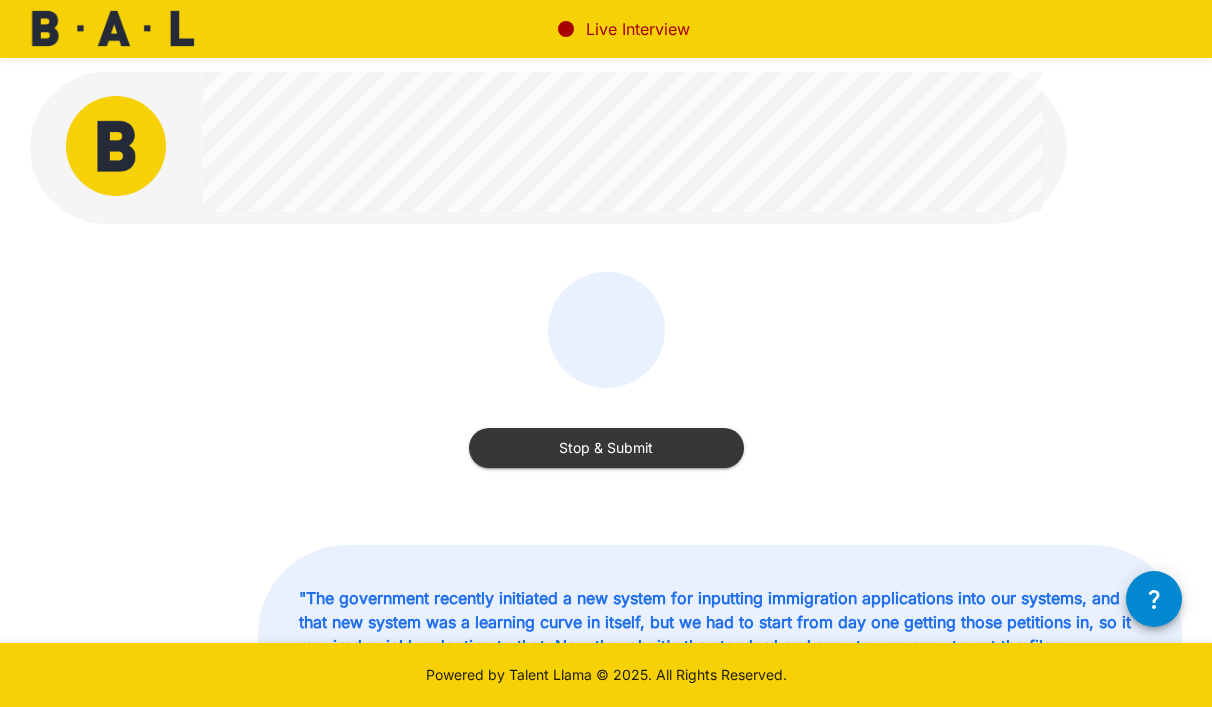 click on "Stop & Submit" at bounding box center (606, 448) 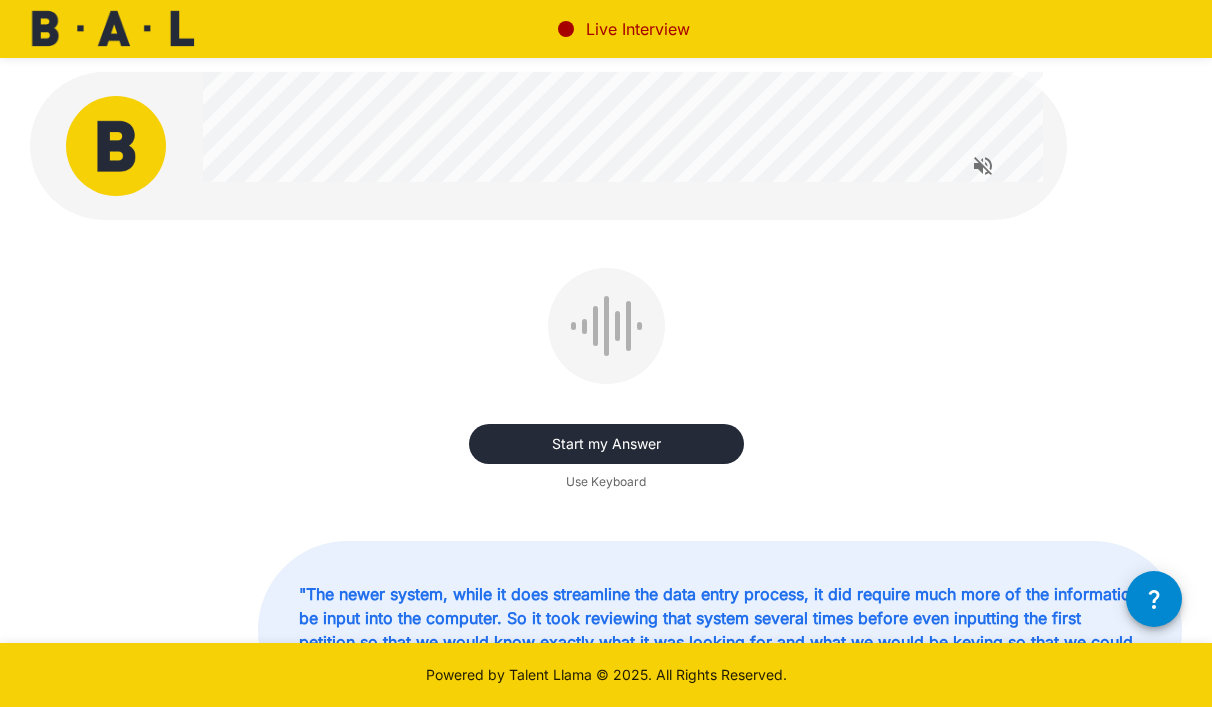 click on "Start my Answer" at bounding box center [606, 444] 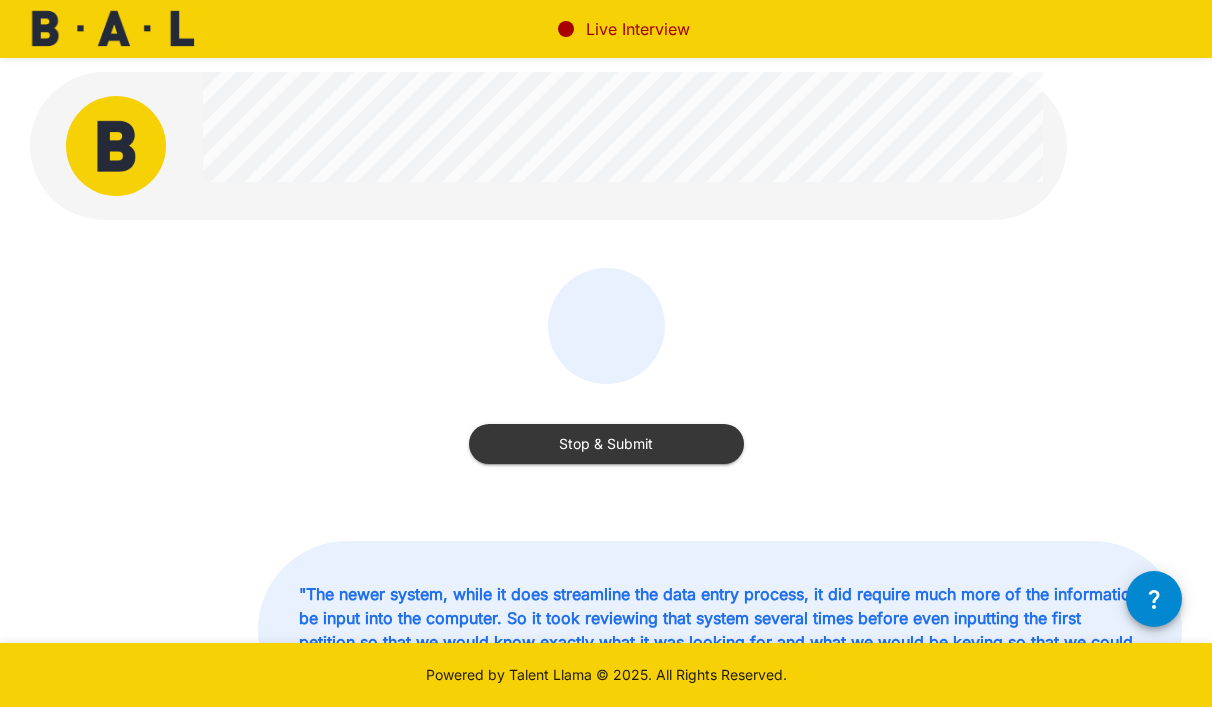 click on "Stop & Submit" at bounding box center [606, 444] 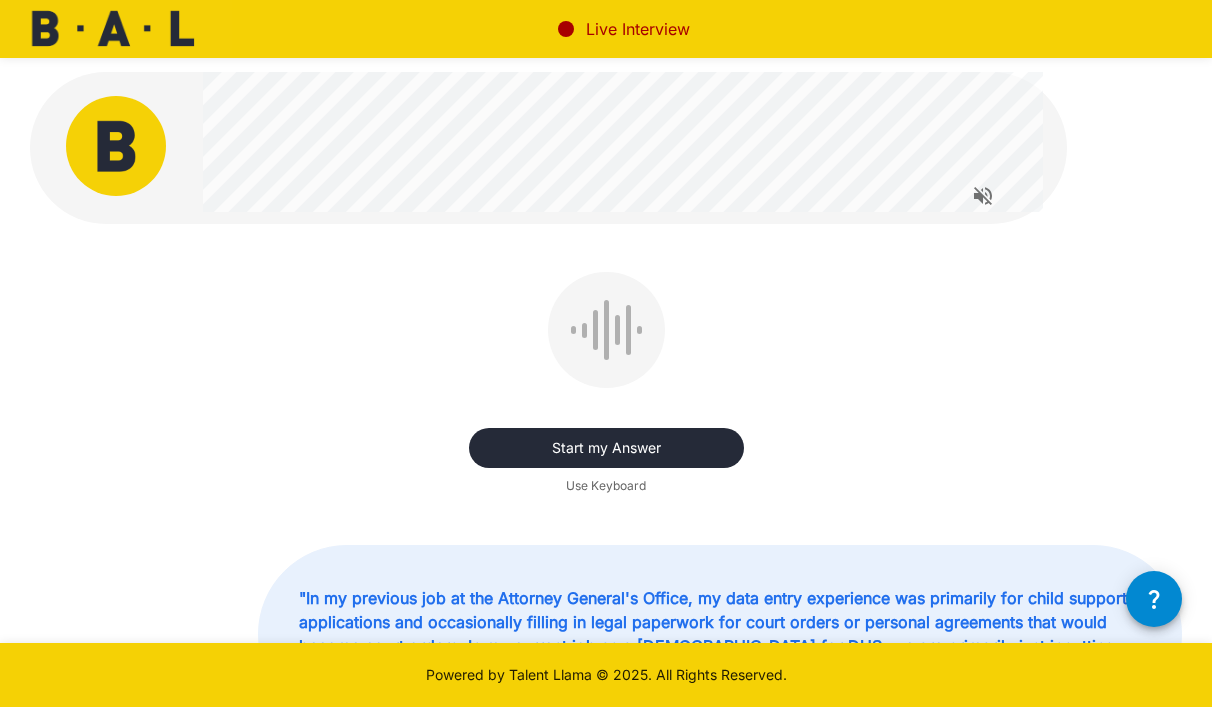 click on "Start my Answer" at bounding box center [606, 448] 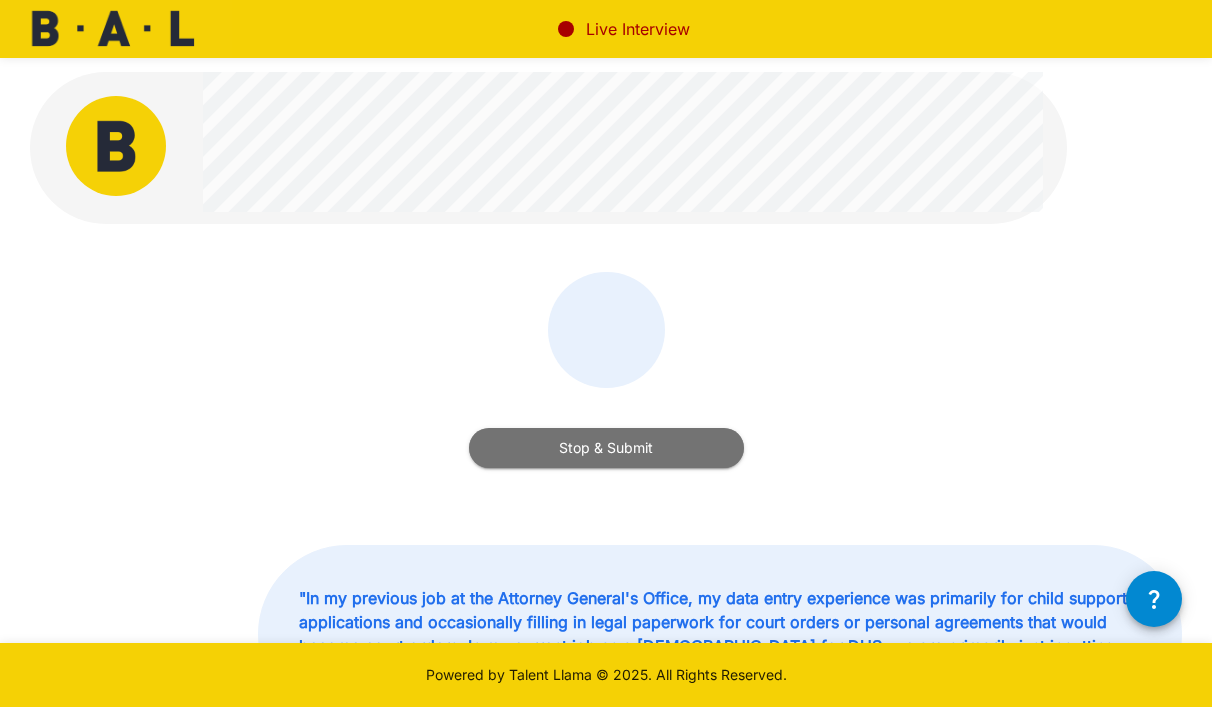 click on "Stop & Submit" at bounding box center [606, 448] 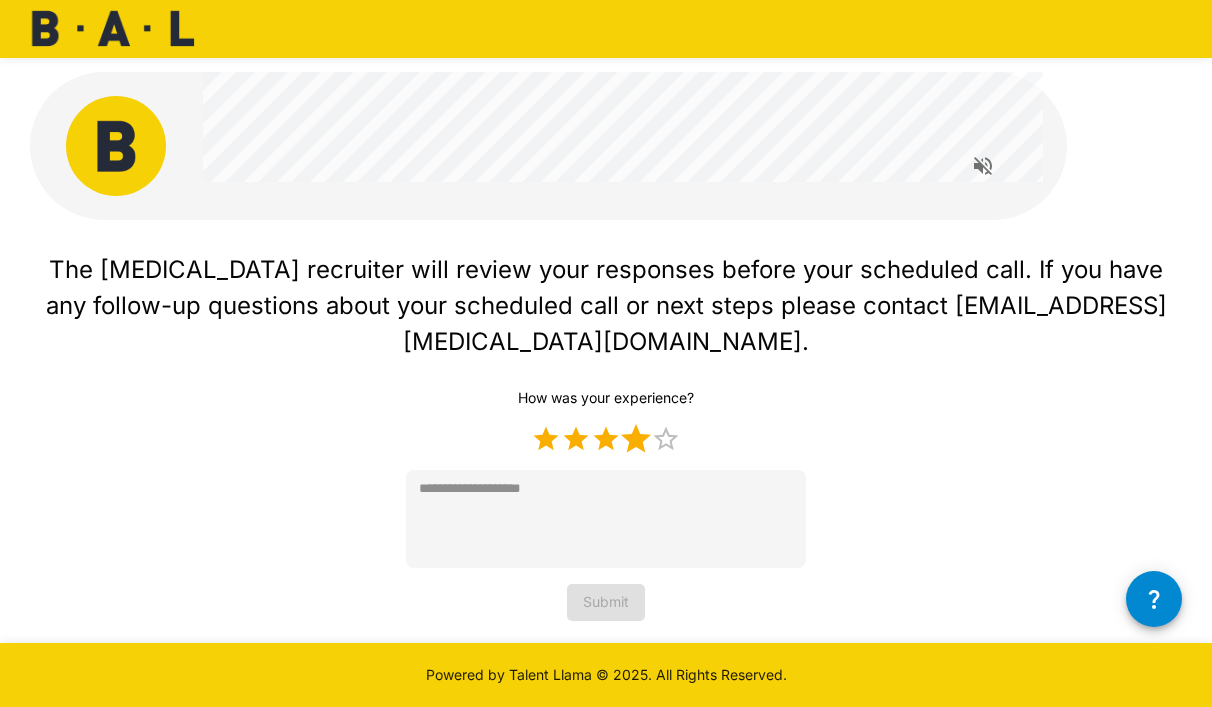 click on "4 Stars" at bounding box center [636, 439] 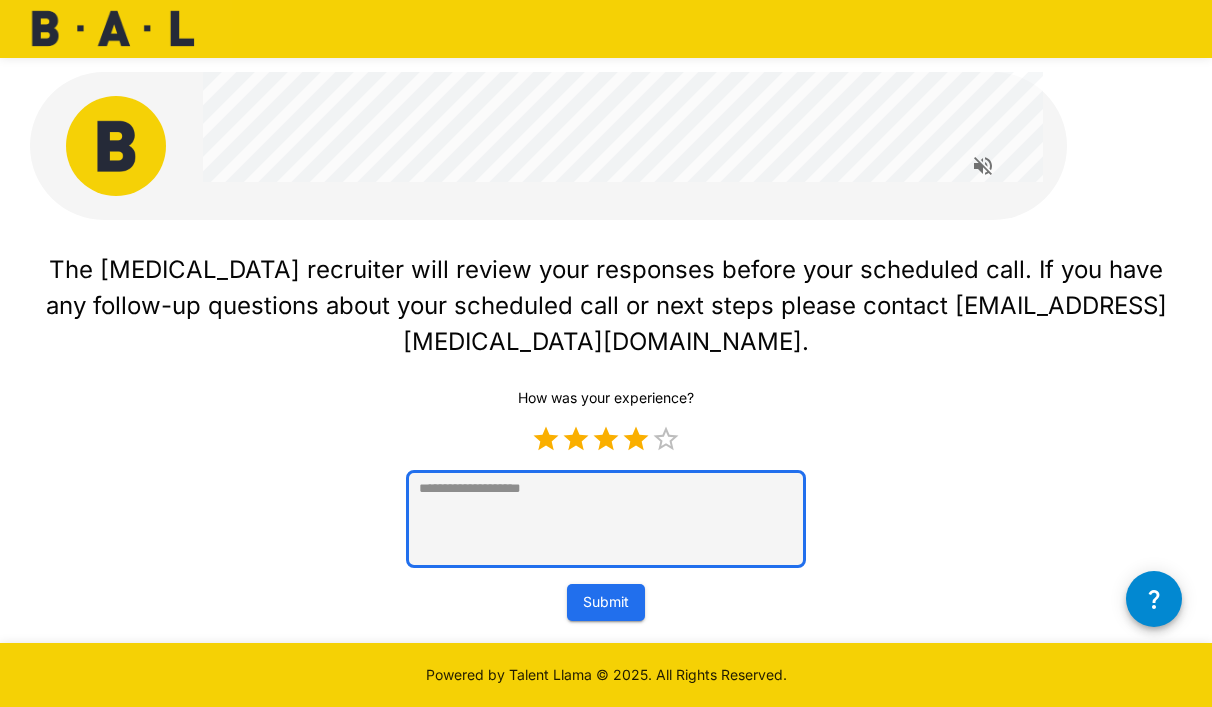 type on "*" 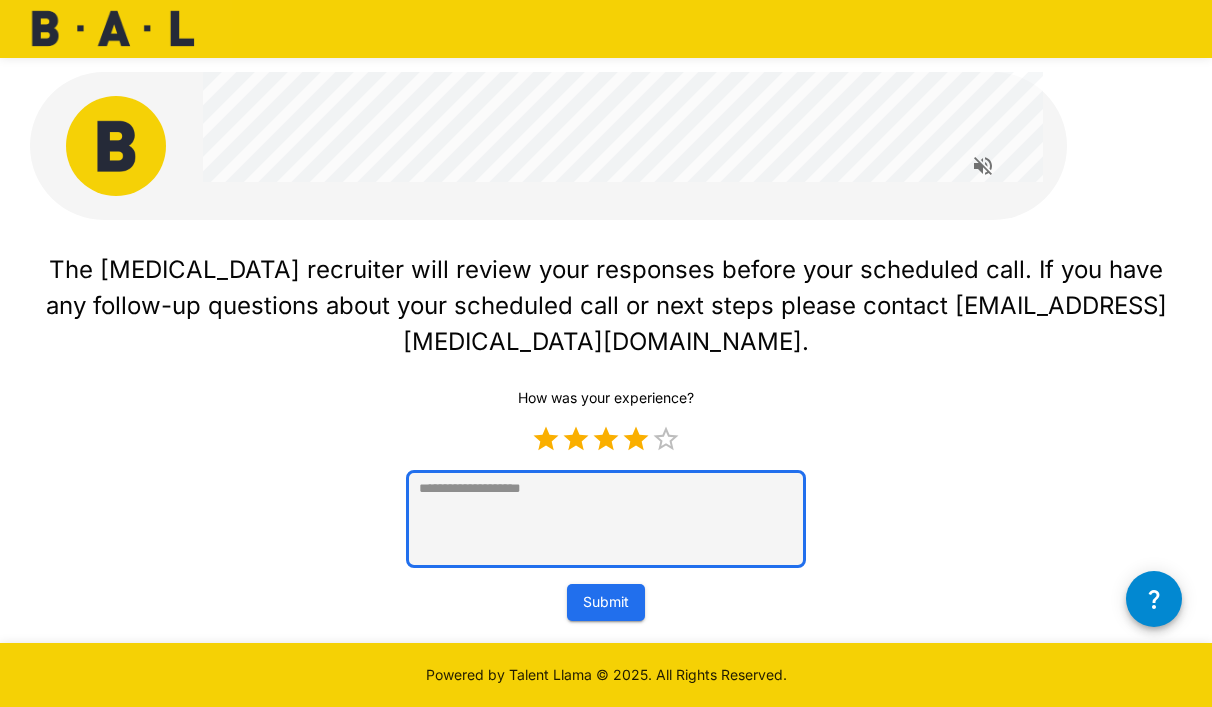 click at bounding box center (606, 519) 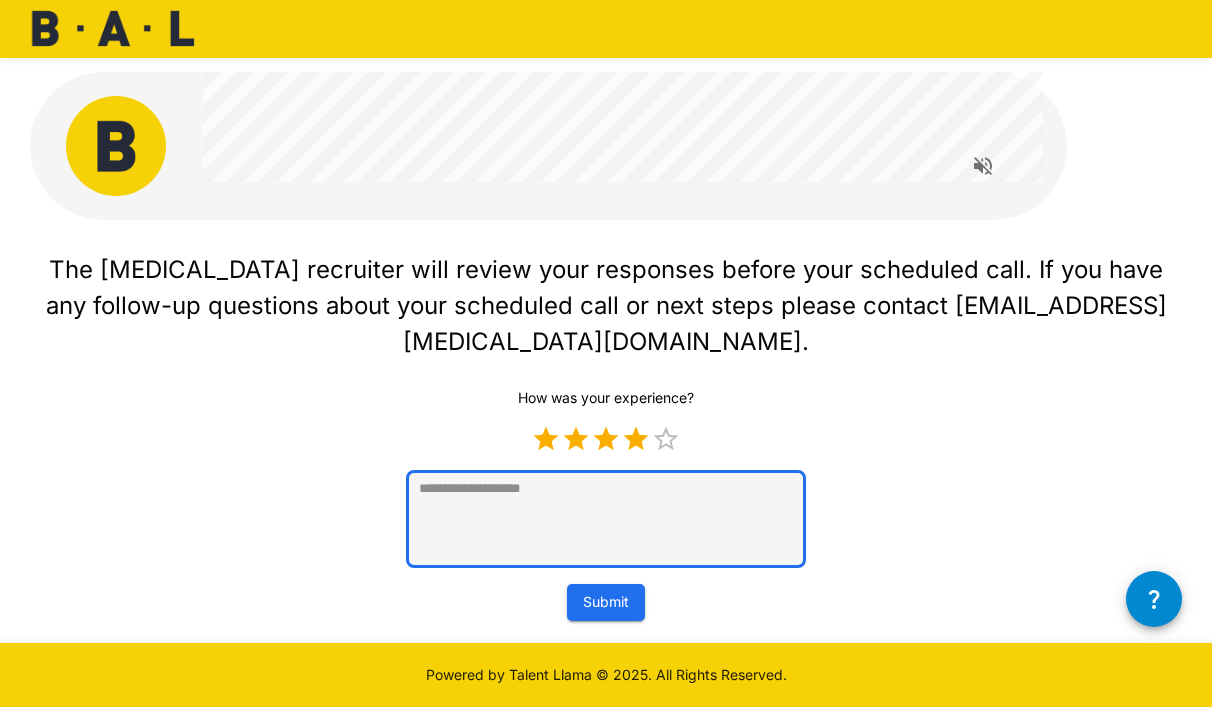 type on "*" 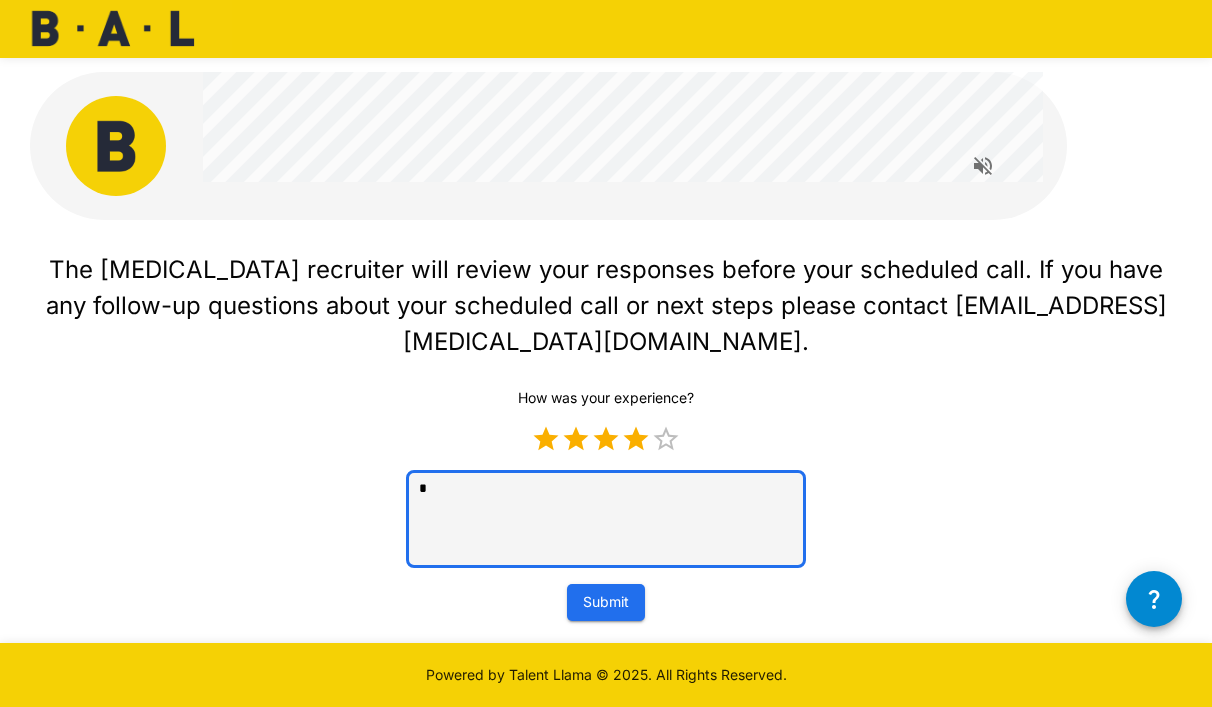type on "*" 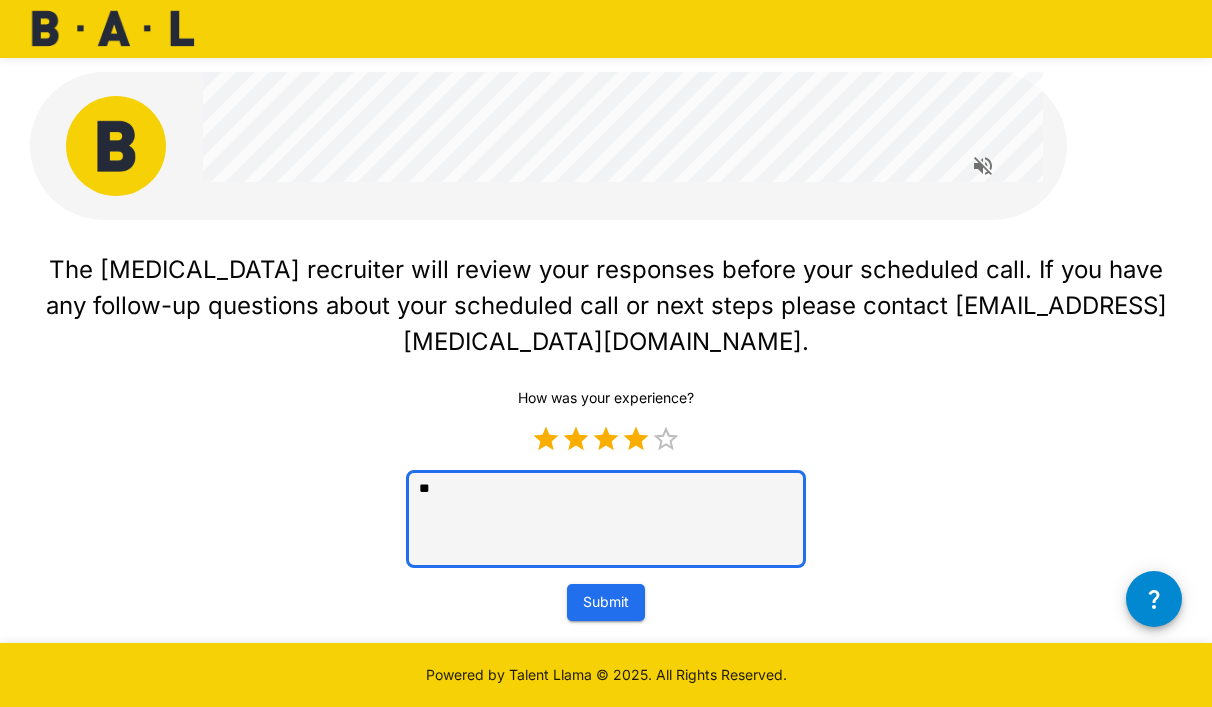 type on "*" 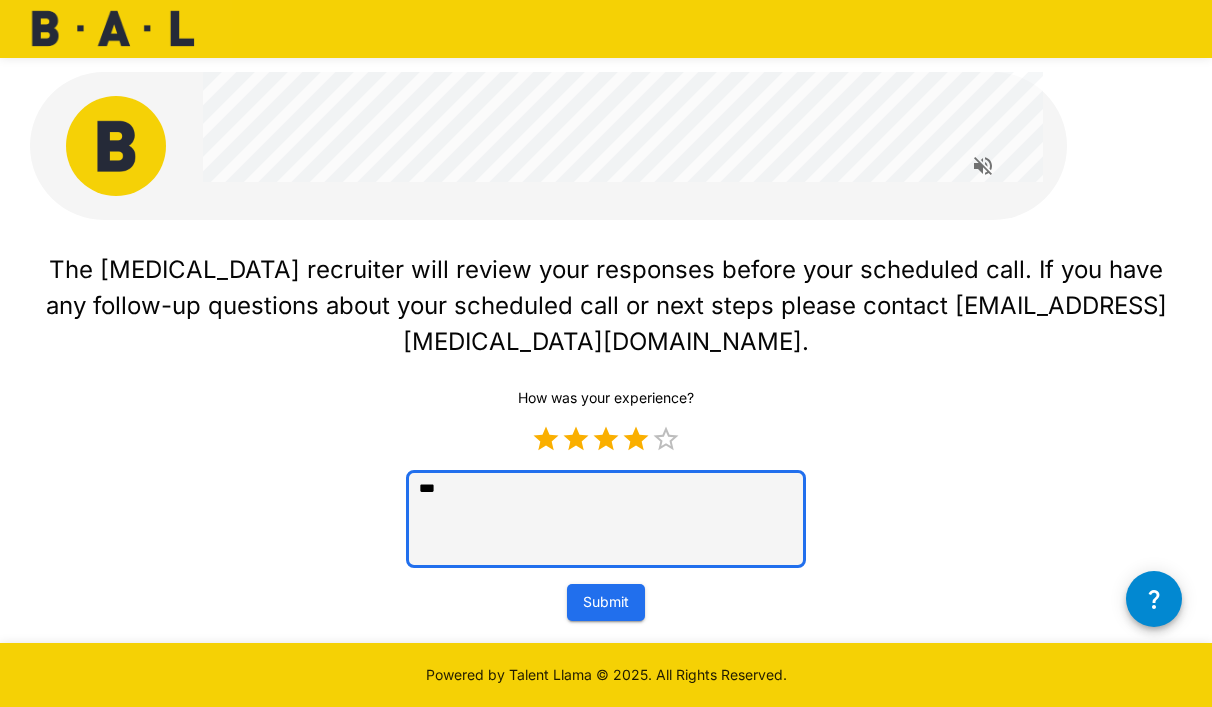 type on "****" 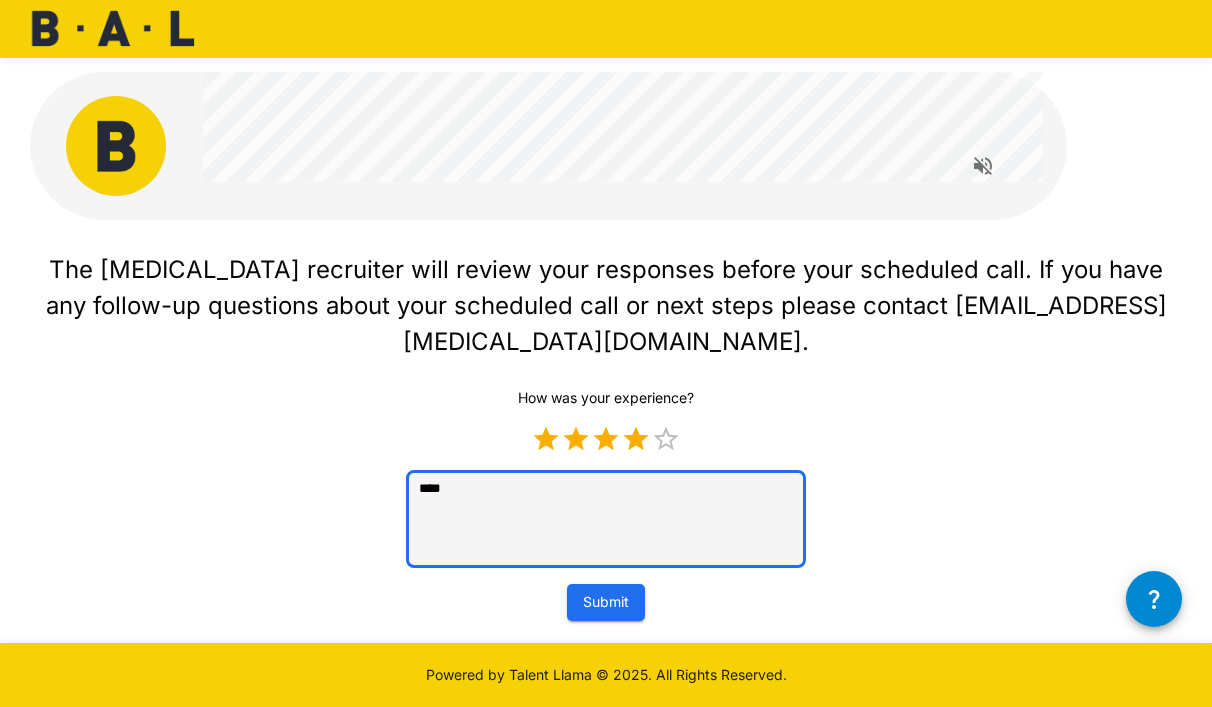 type on "****" 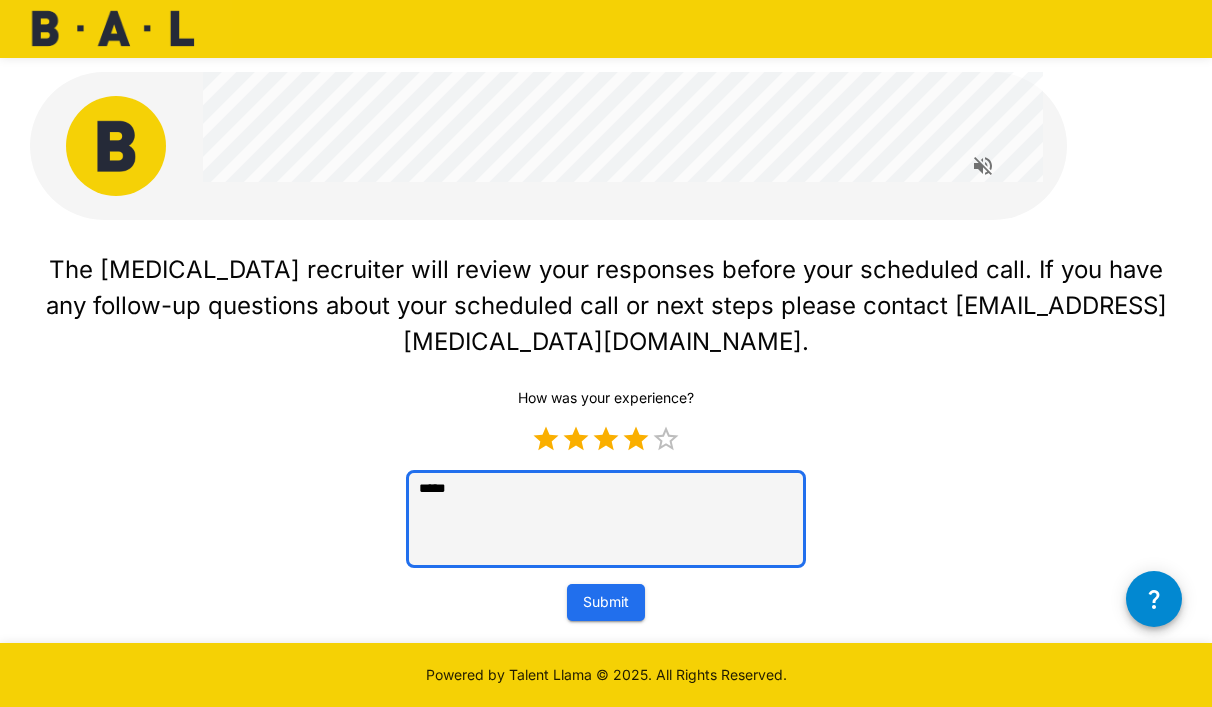 type on "****" 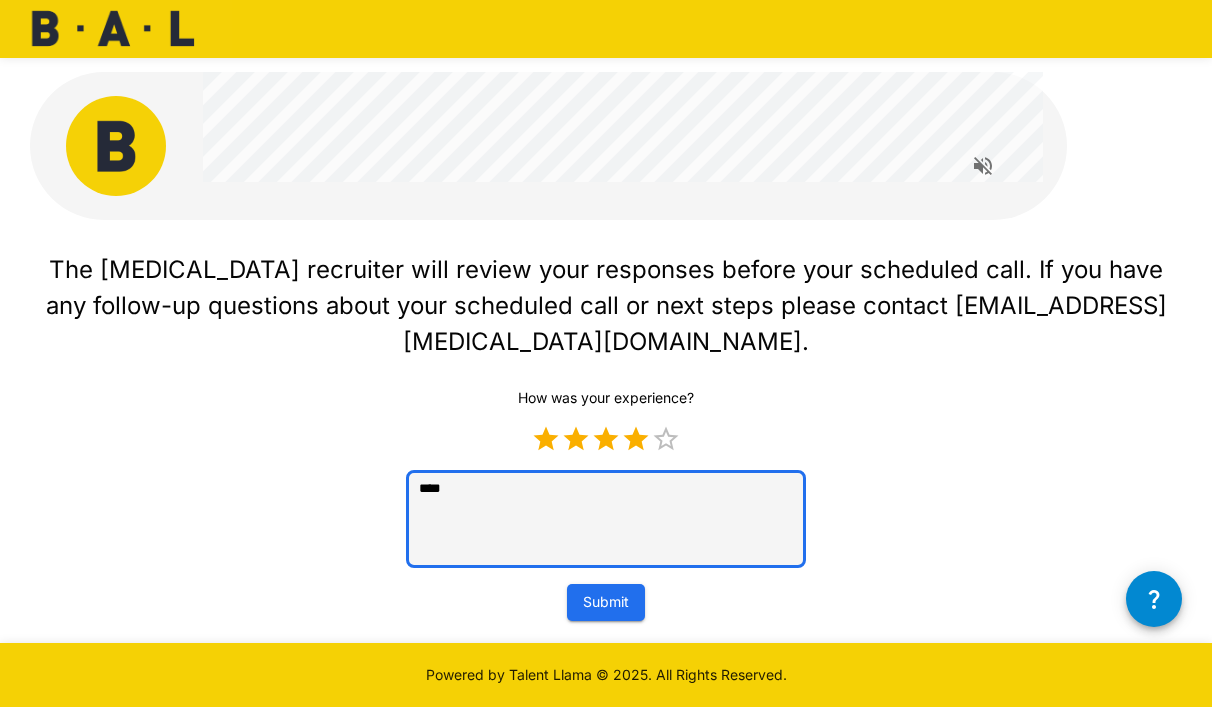 type on "***" 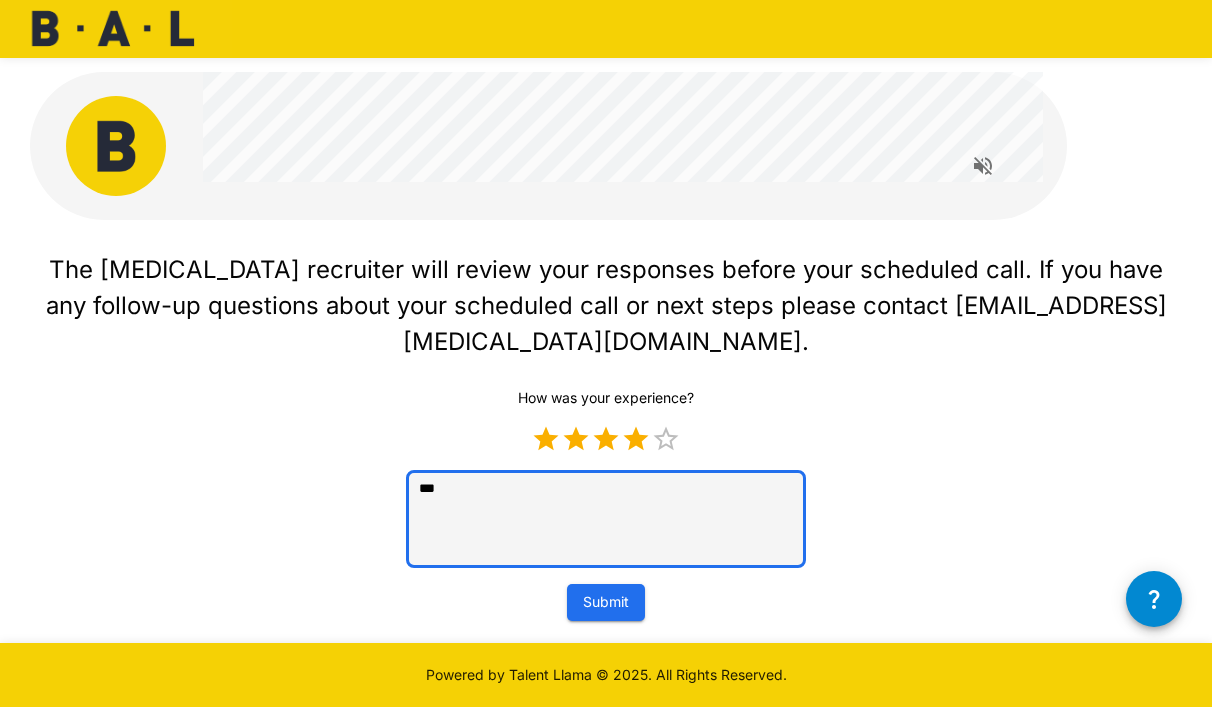 type on "*" 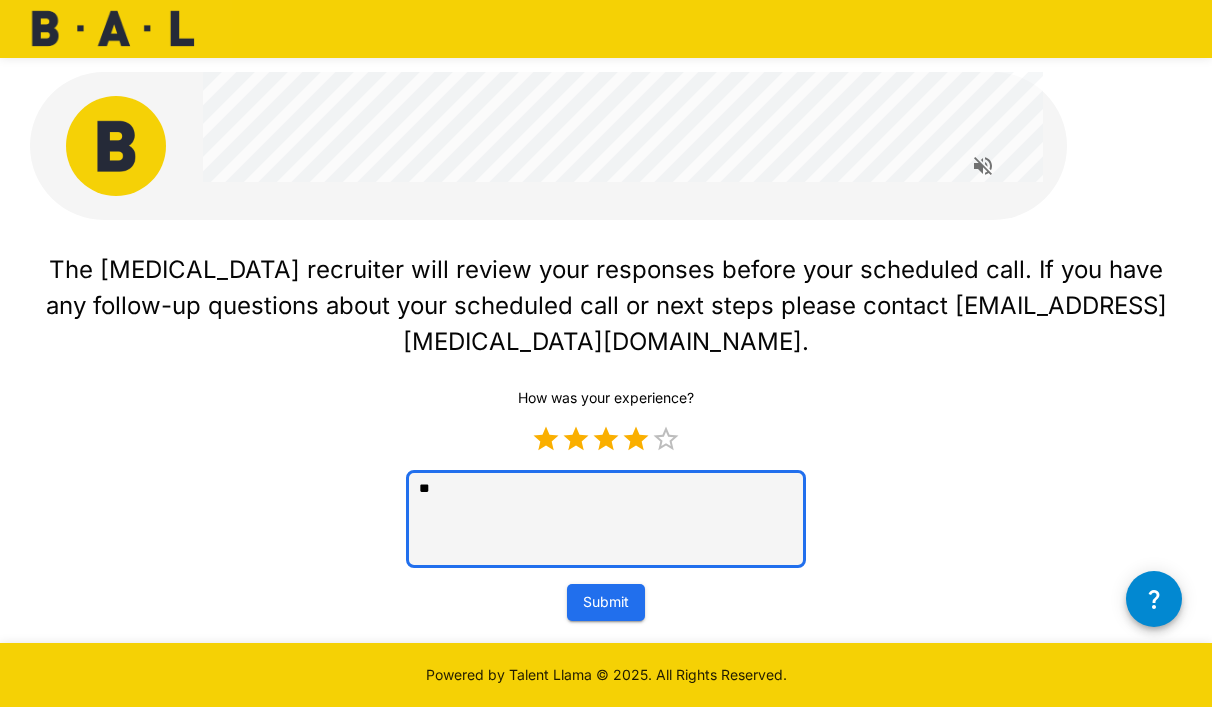type on "*" 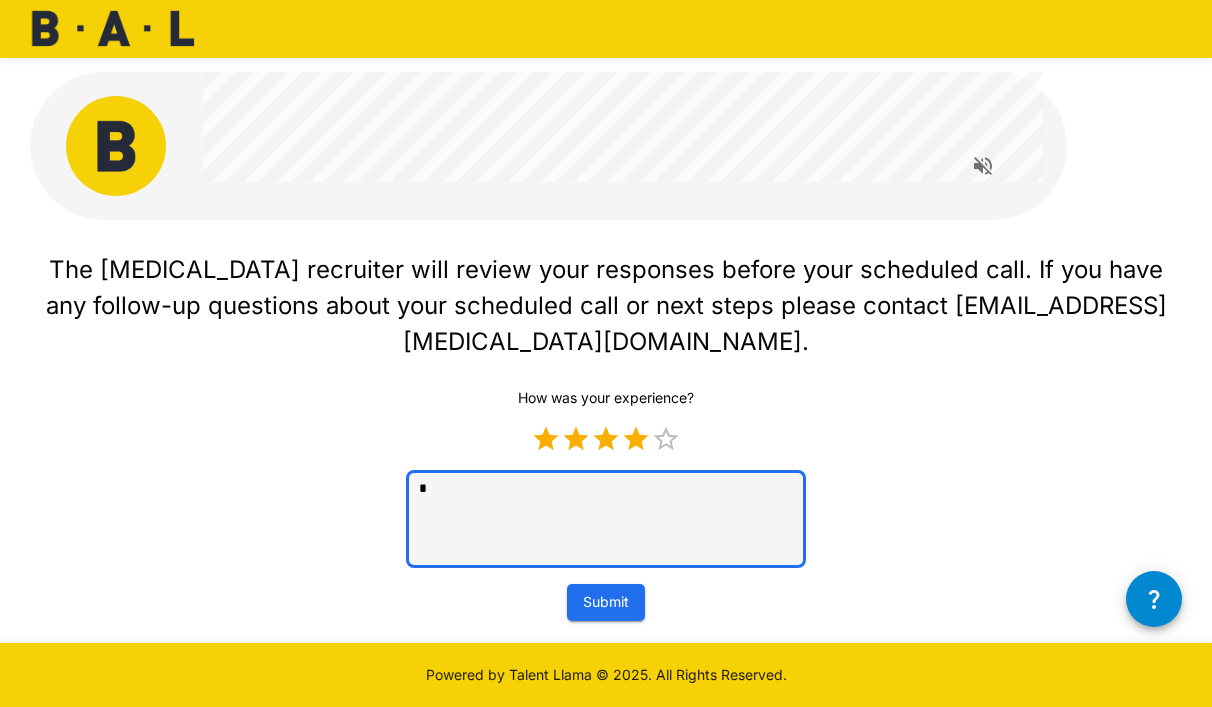 type 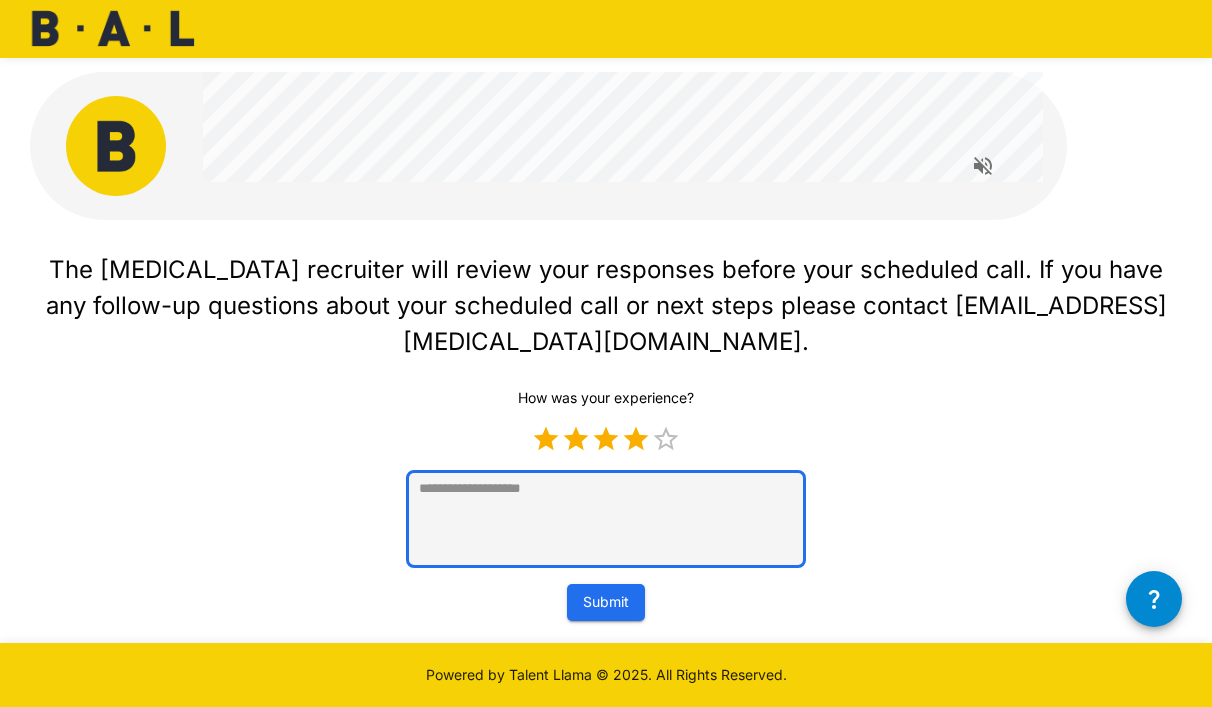 type on "*" 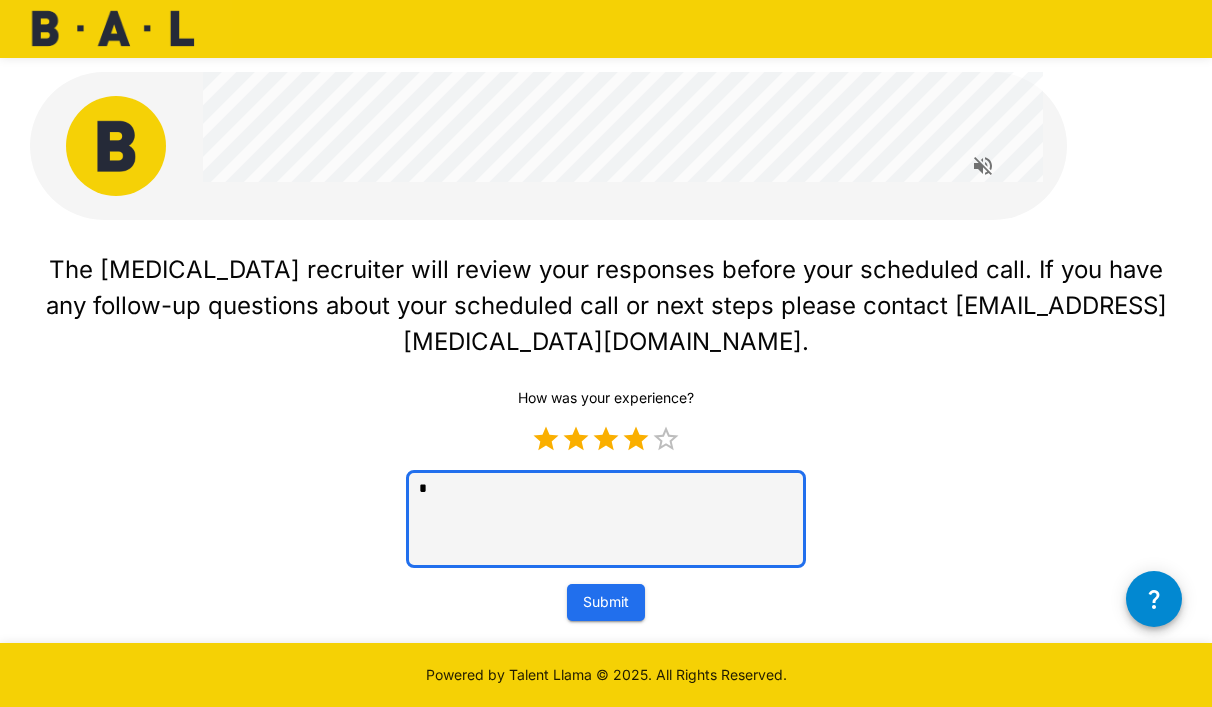 type on "*" 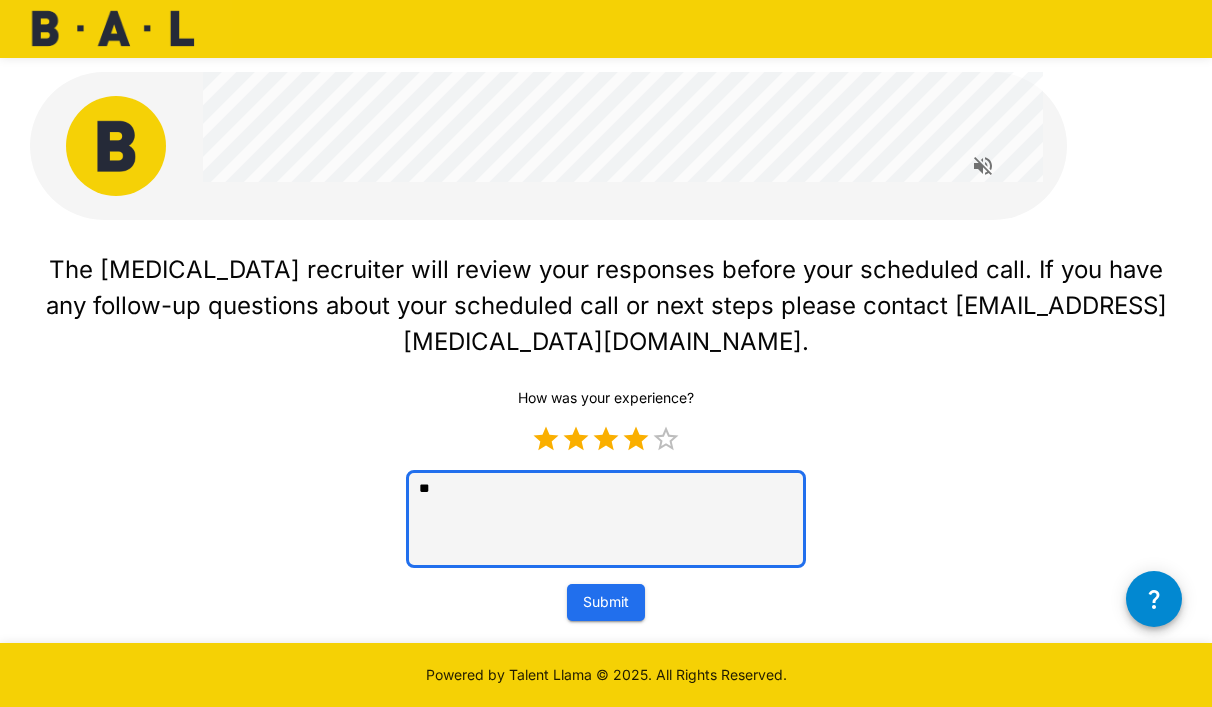 type on "*" 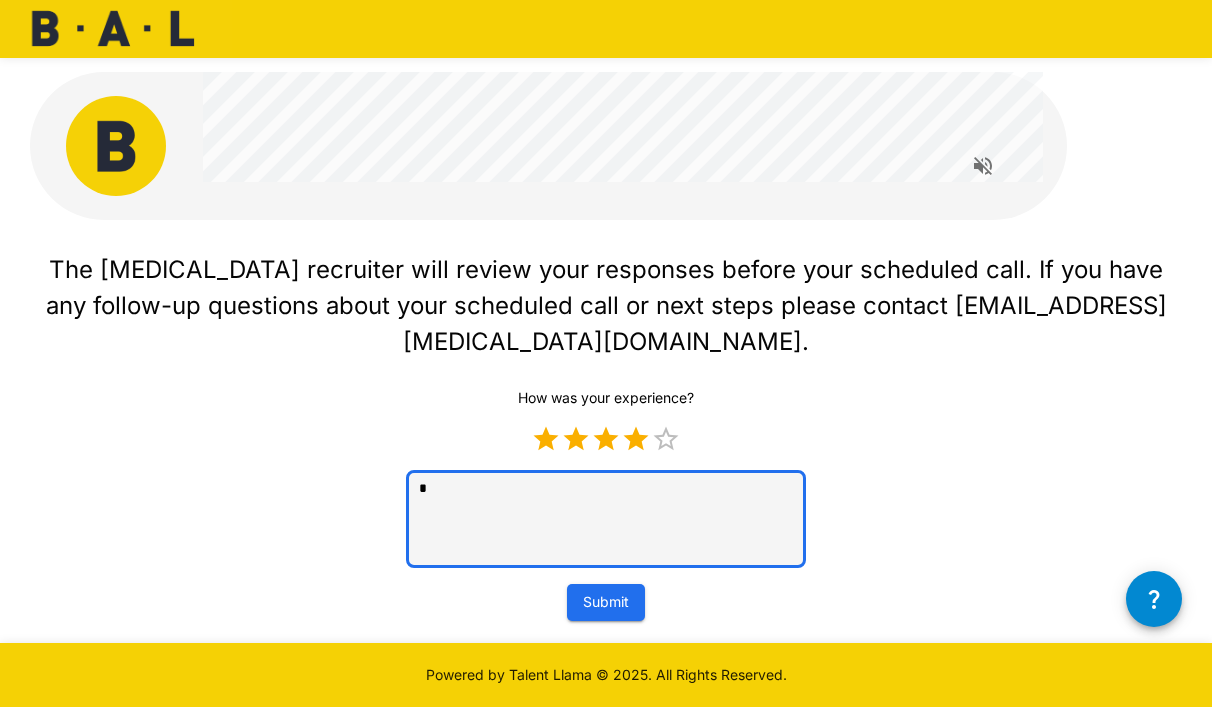 type 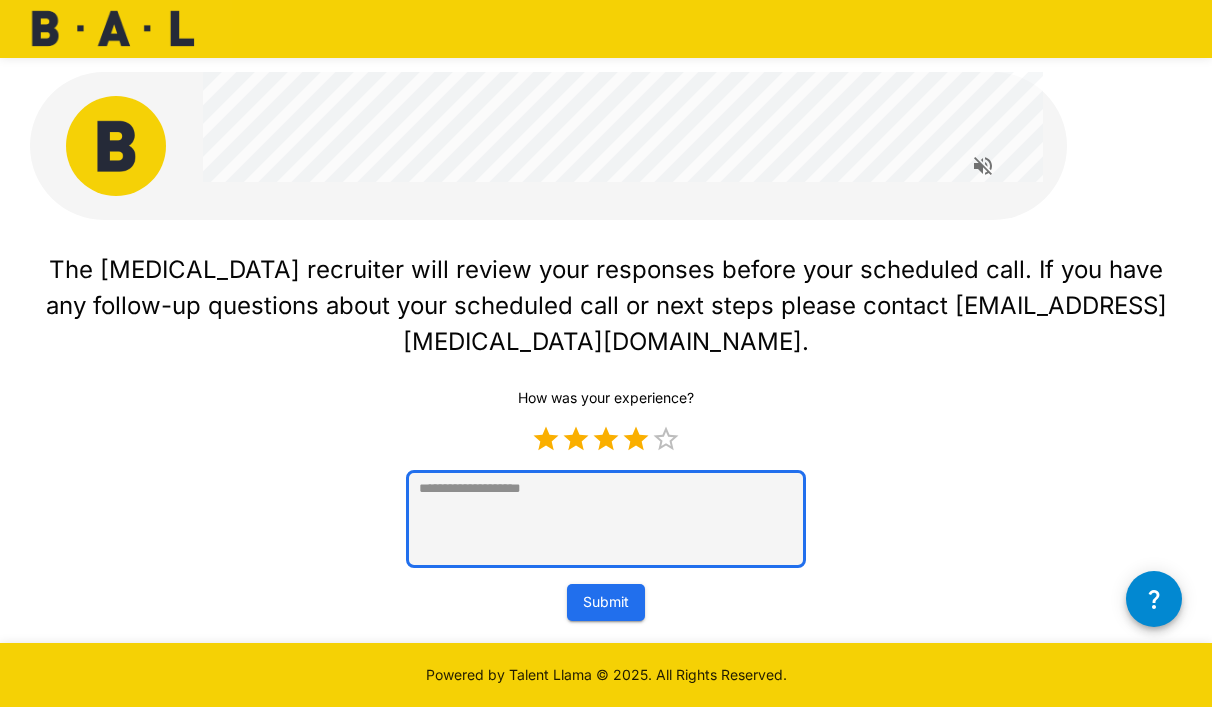 type on "*" 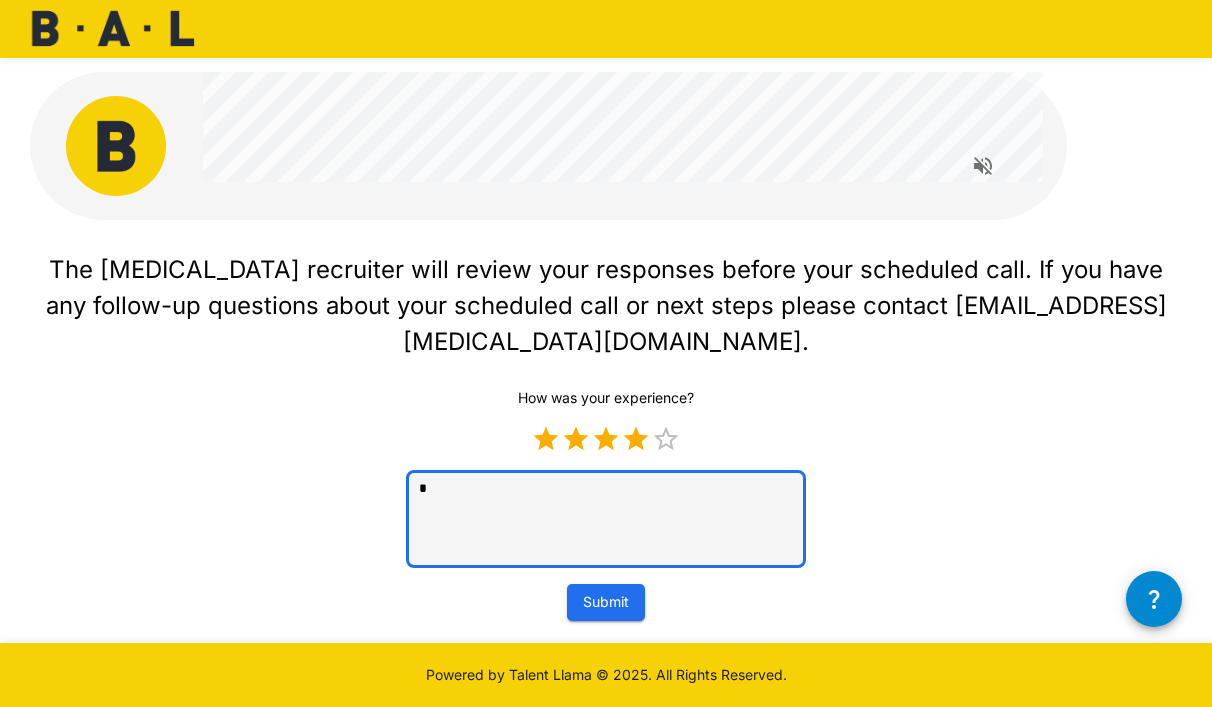 type on "**" 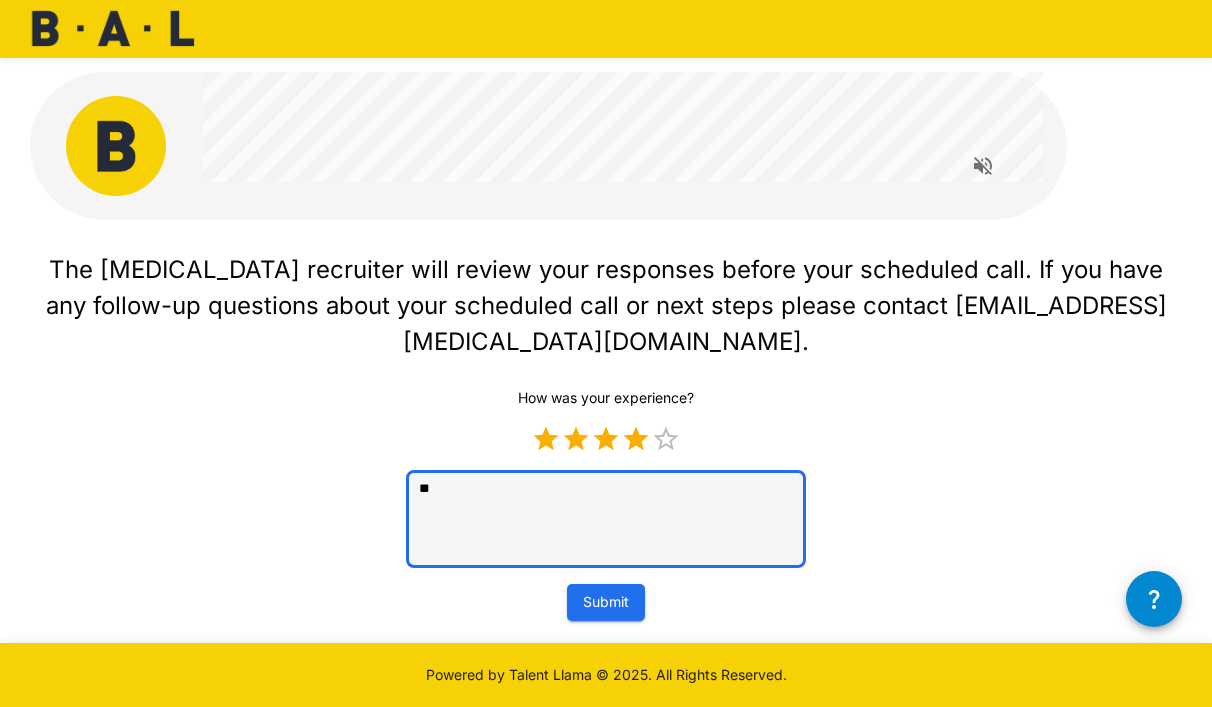 type on "***" 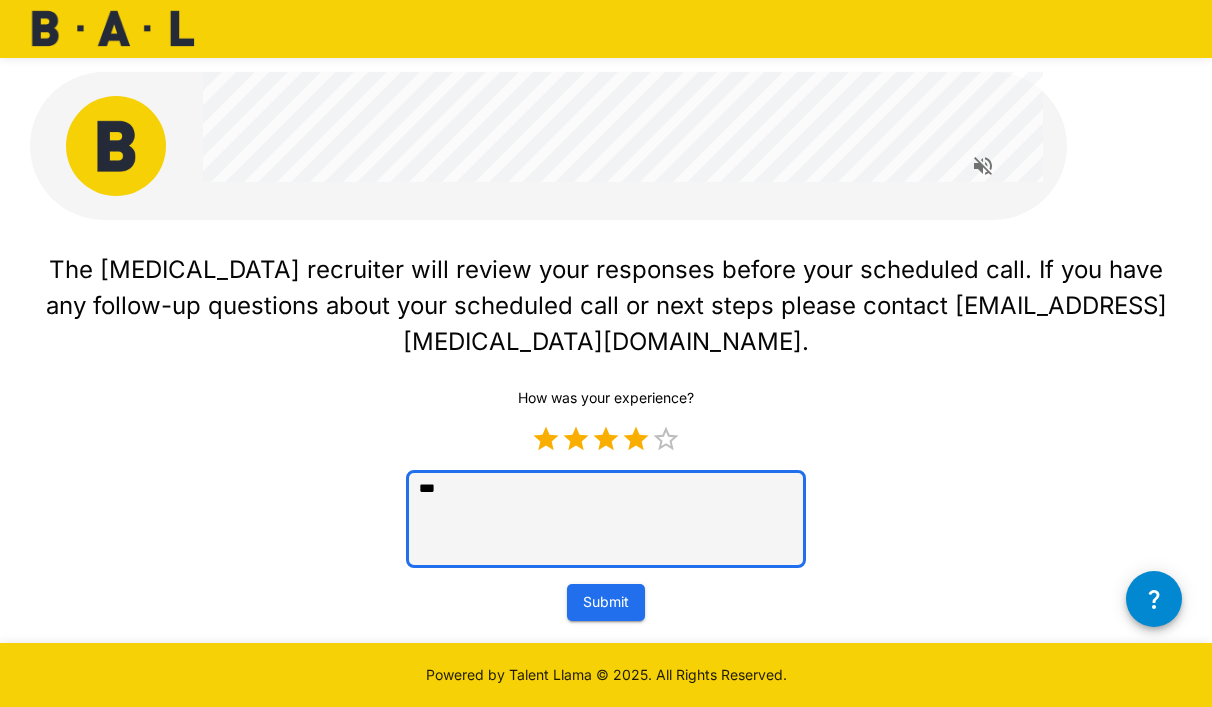 type on "**" 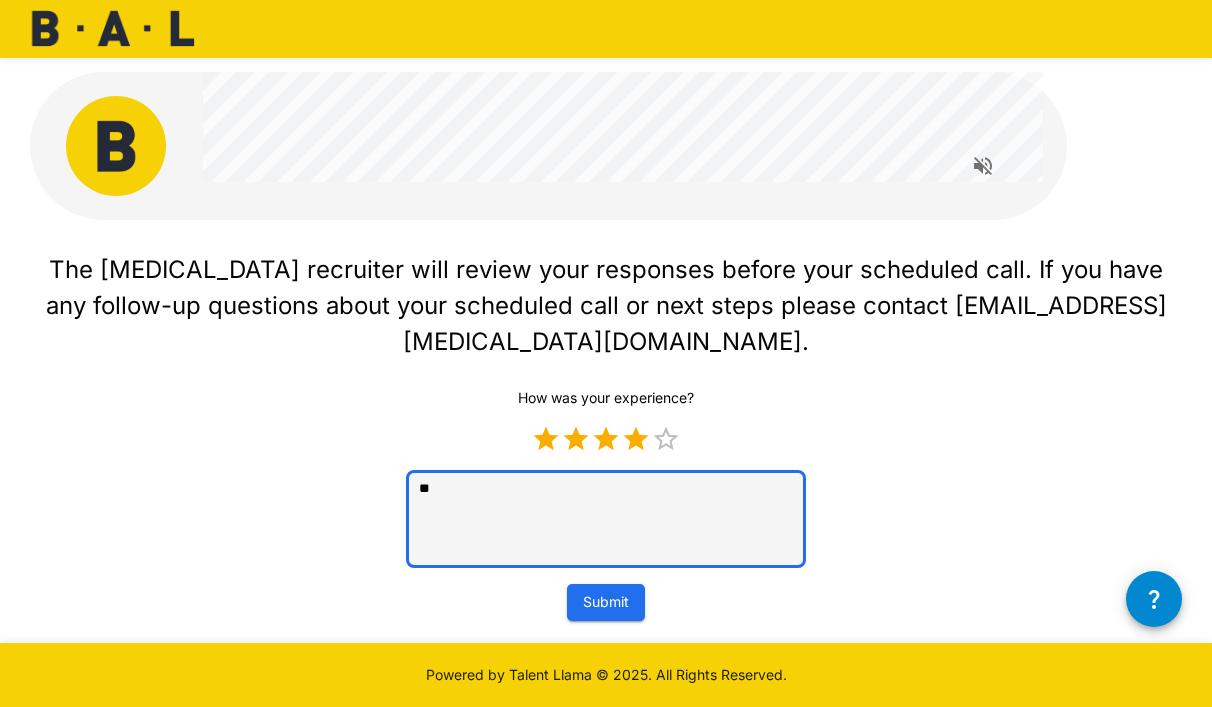 type on "***" 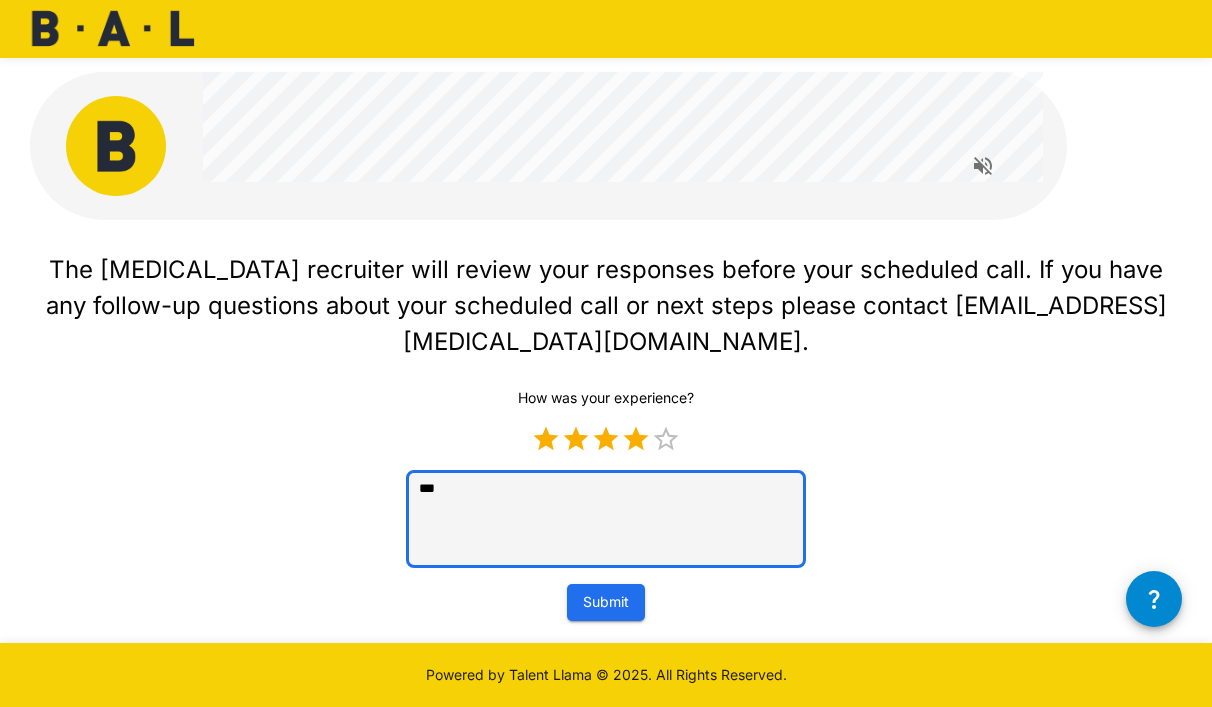 type on "****" 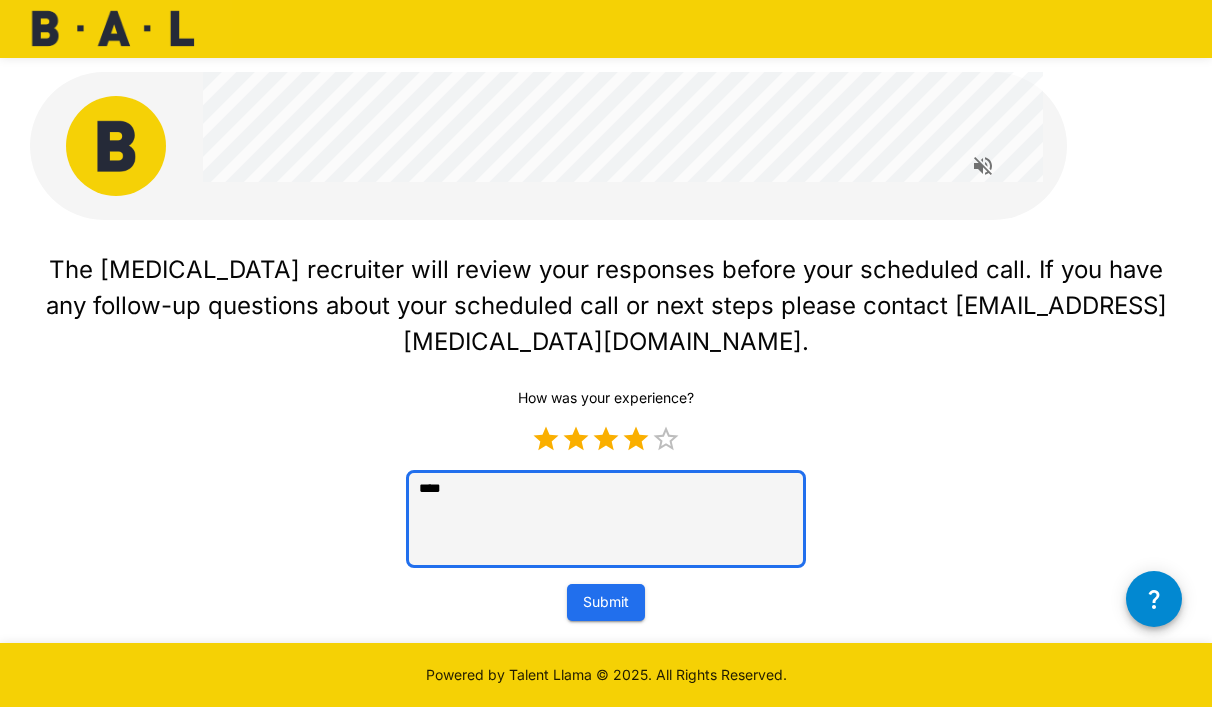 type on "*****" 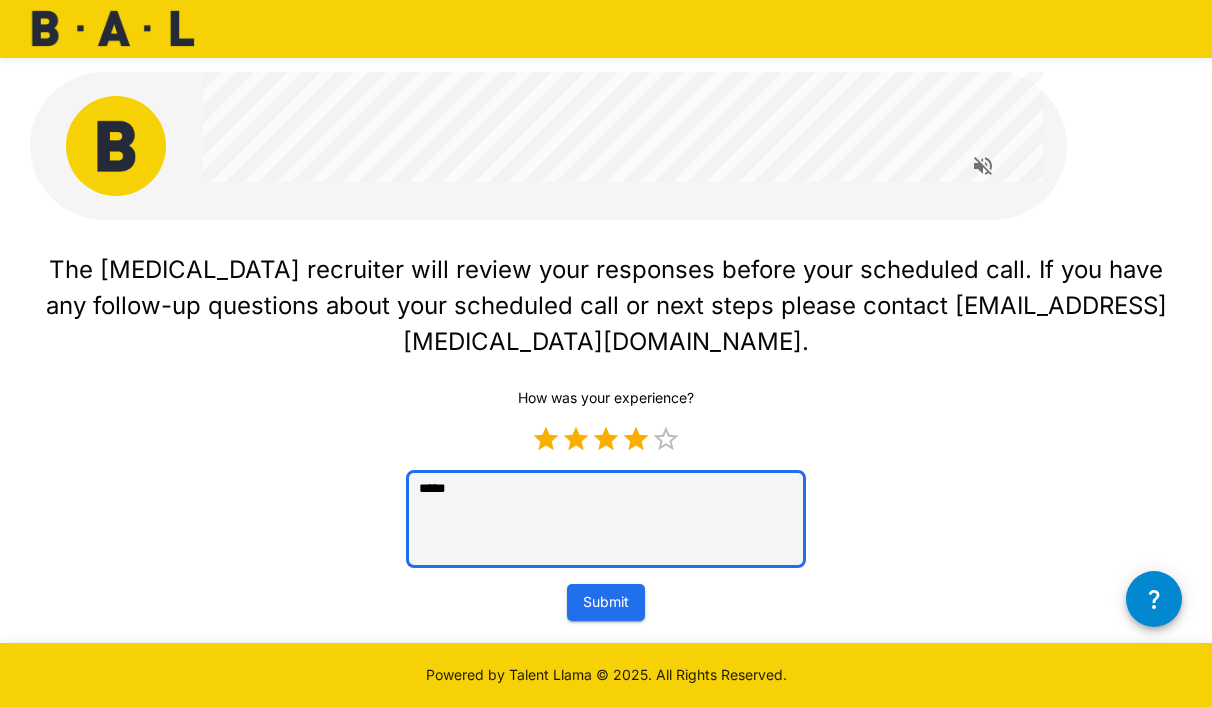 type on "*" 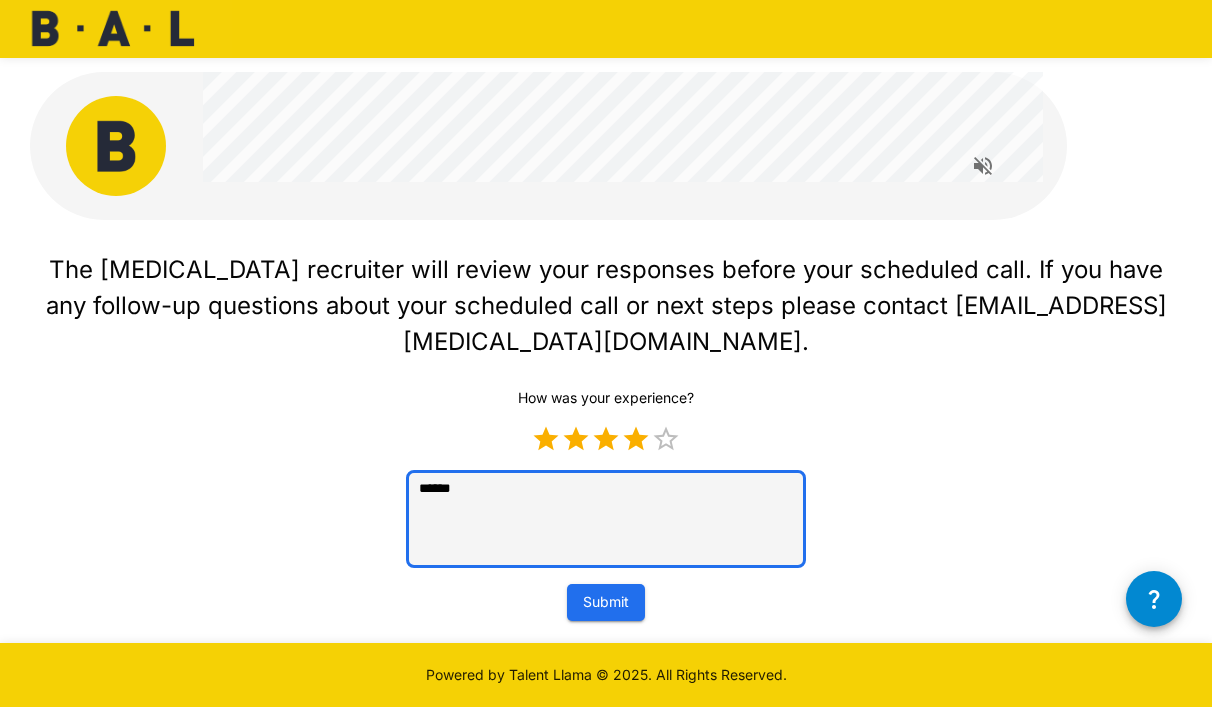 type on "*******" 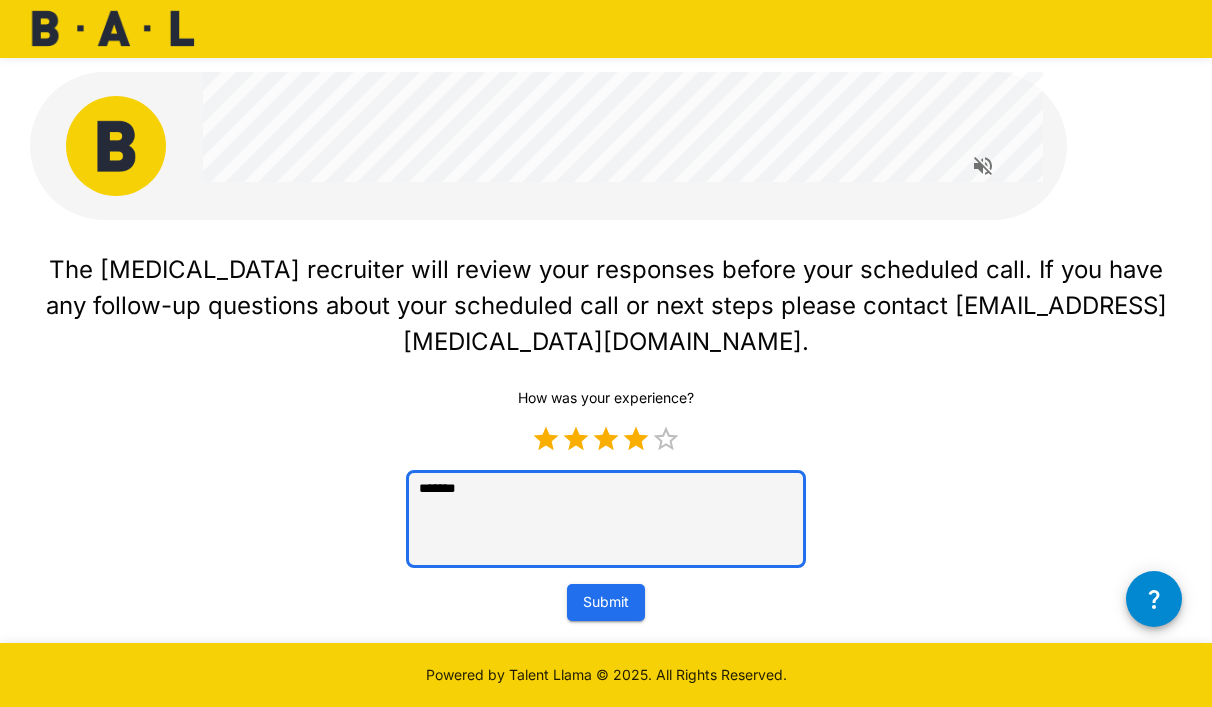 type on "*******" 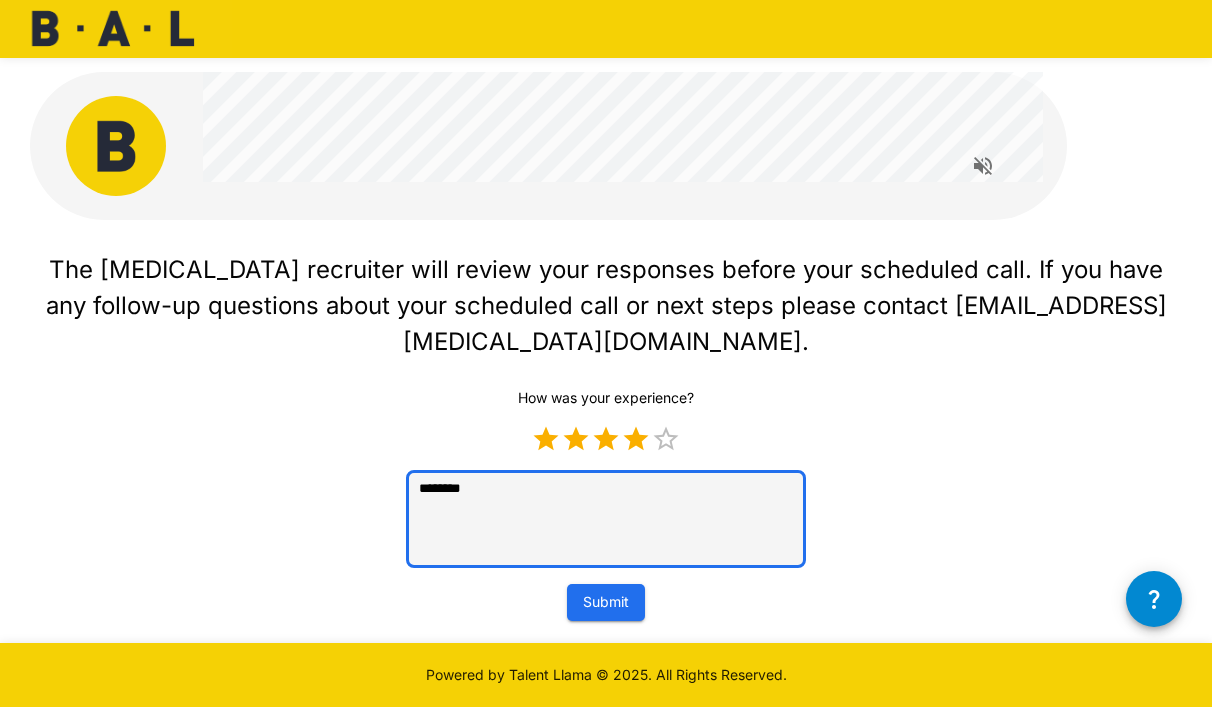 type on "*********" 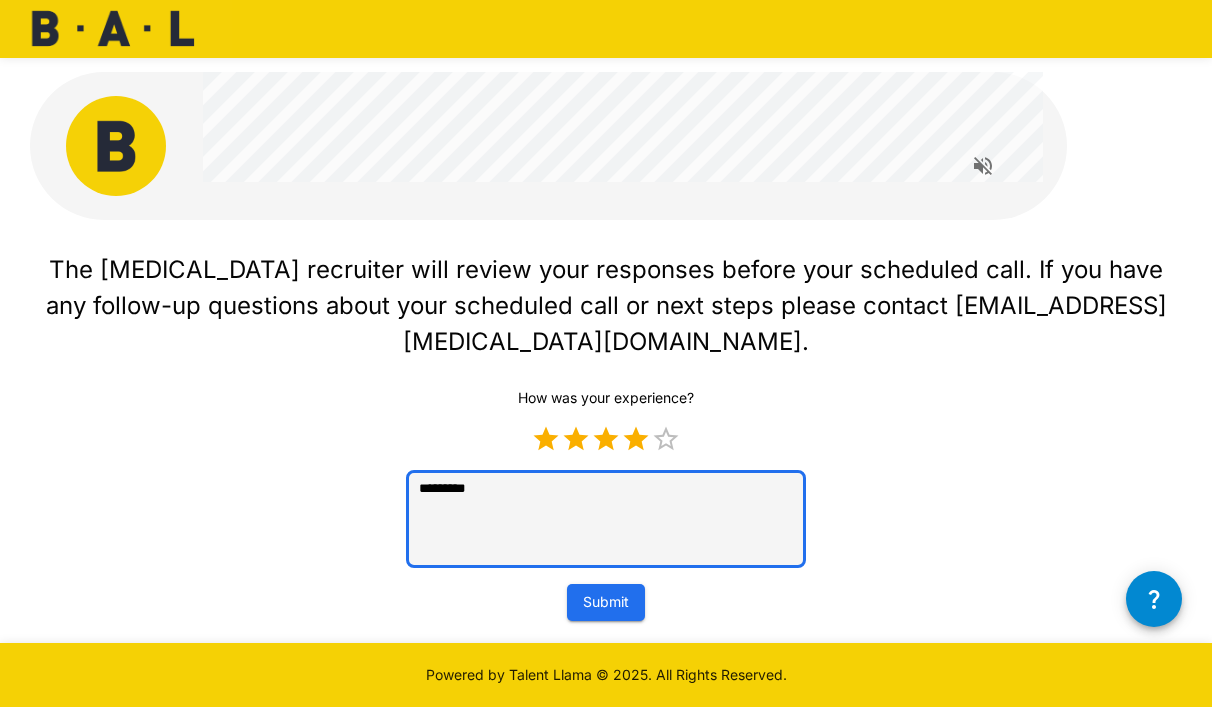 type on "**********" 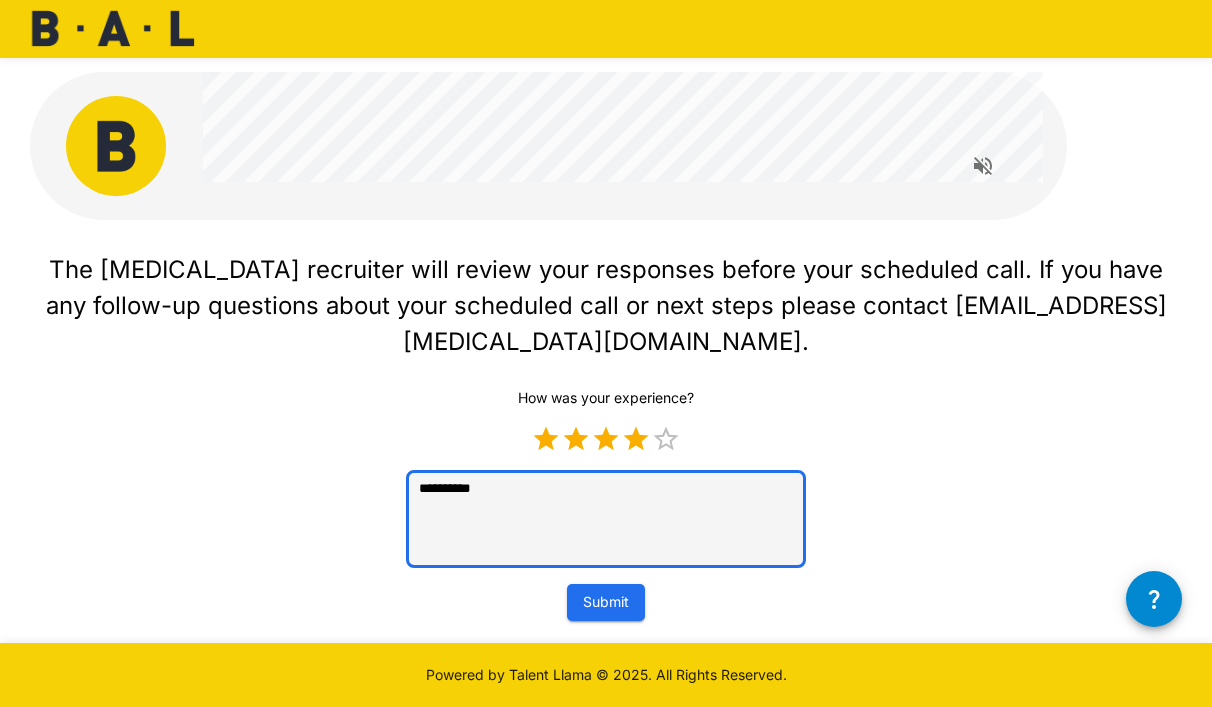 type on "**********" 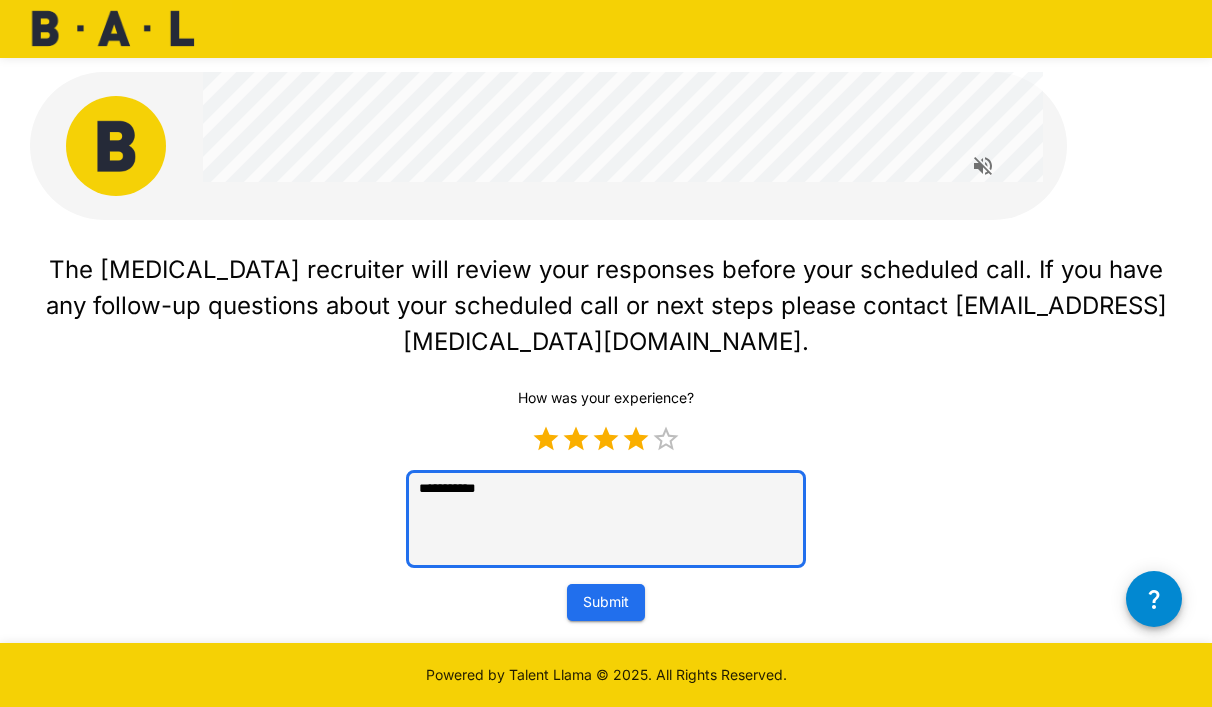 type on "**********" 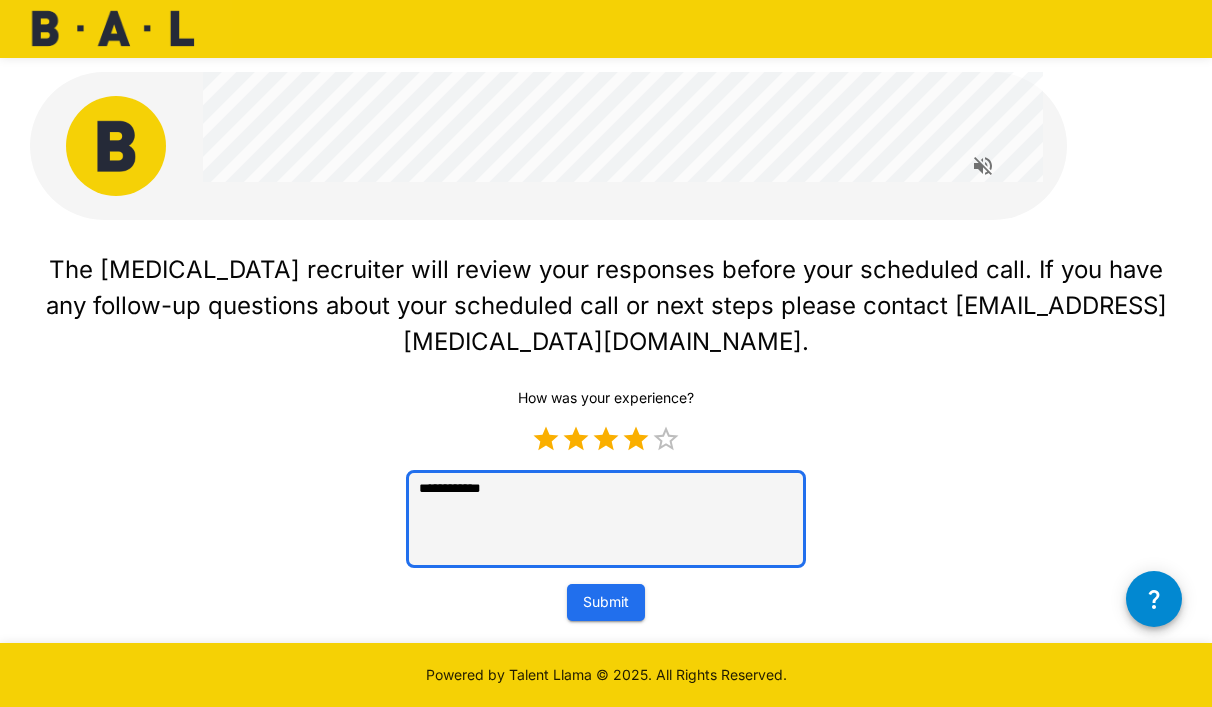 type on "**********" 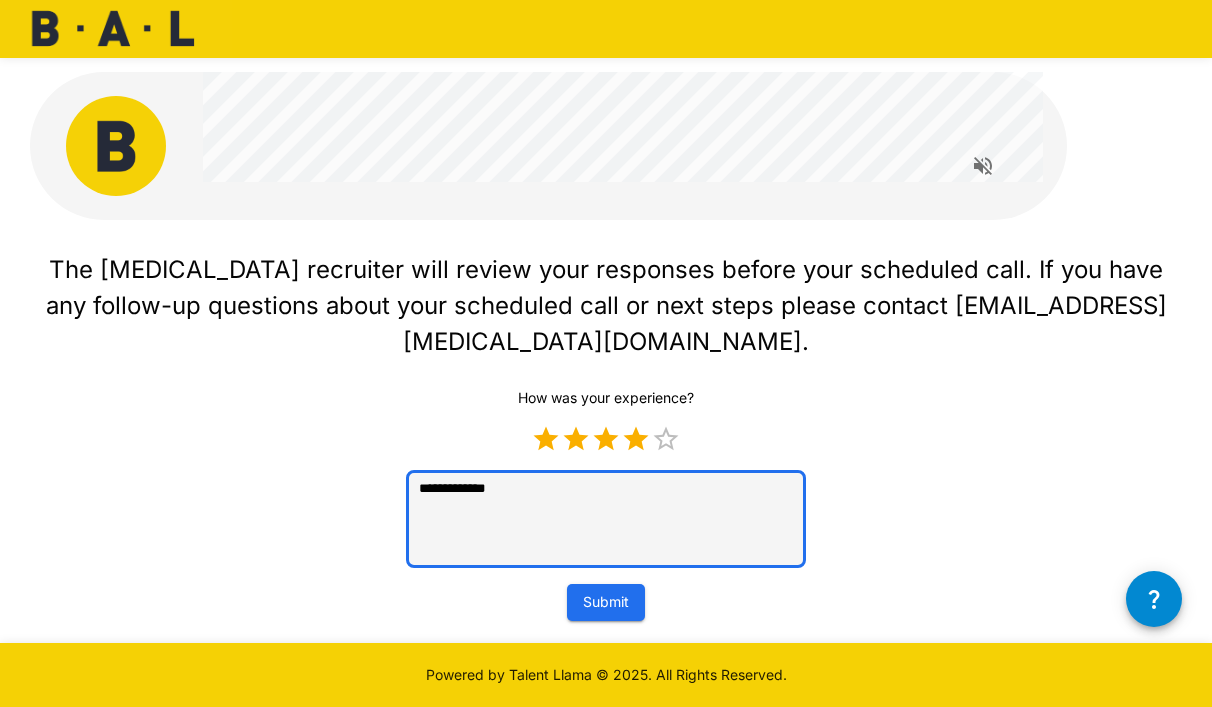 type on "**********" 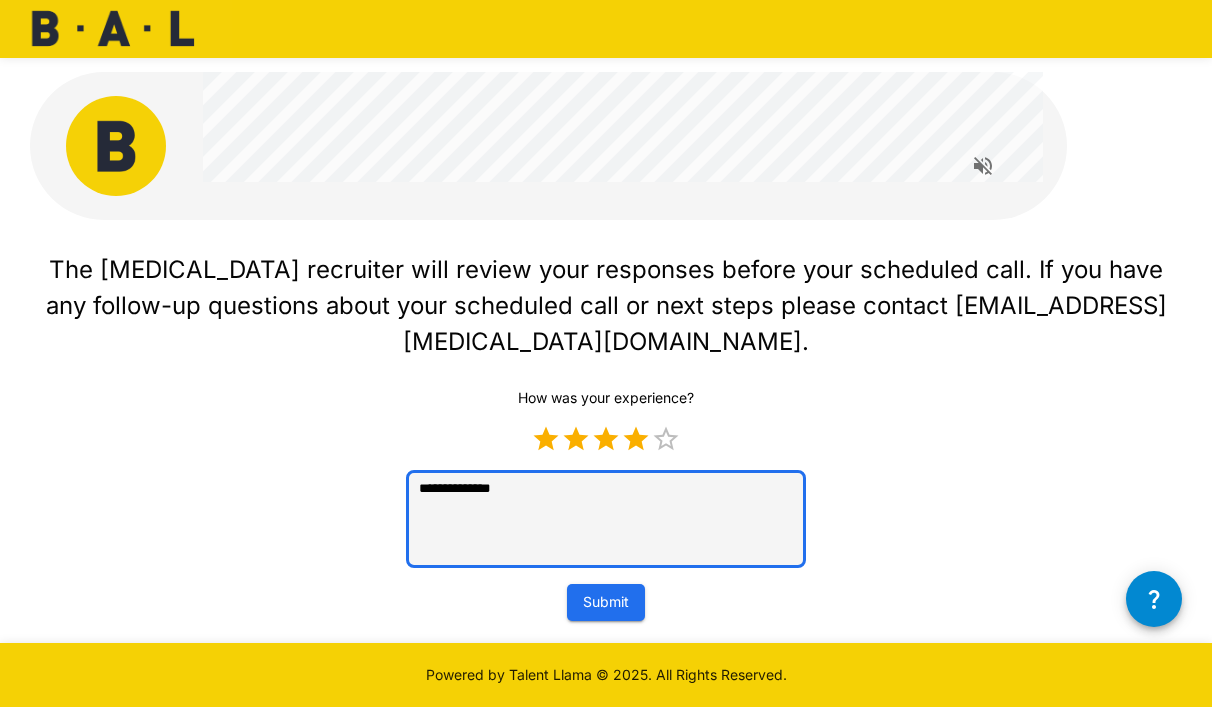 type on "**********" 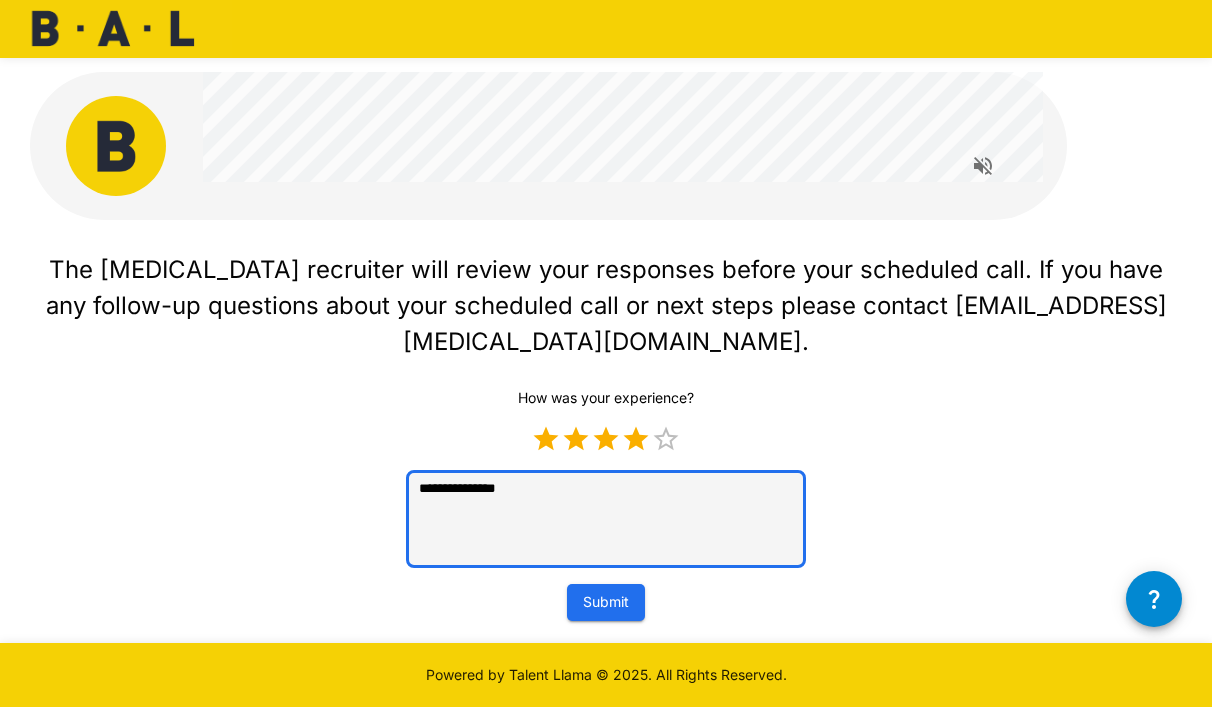 type on "**********" 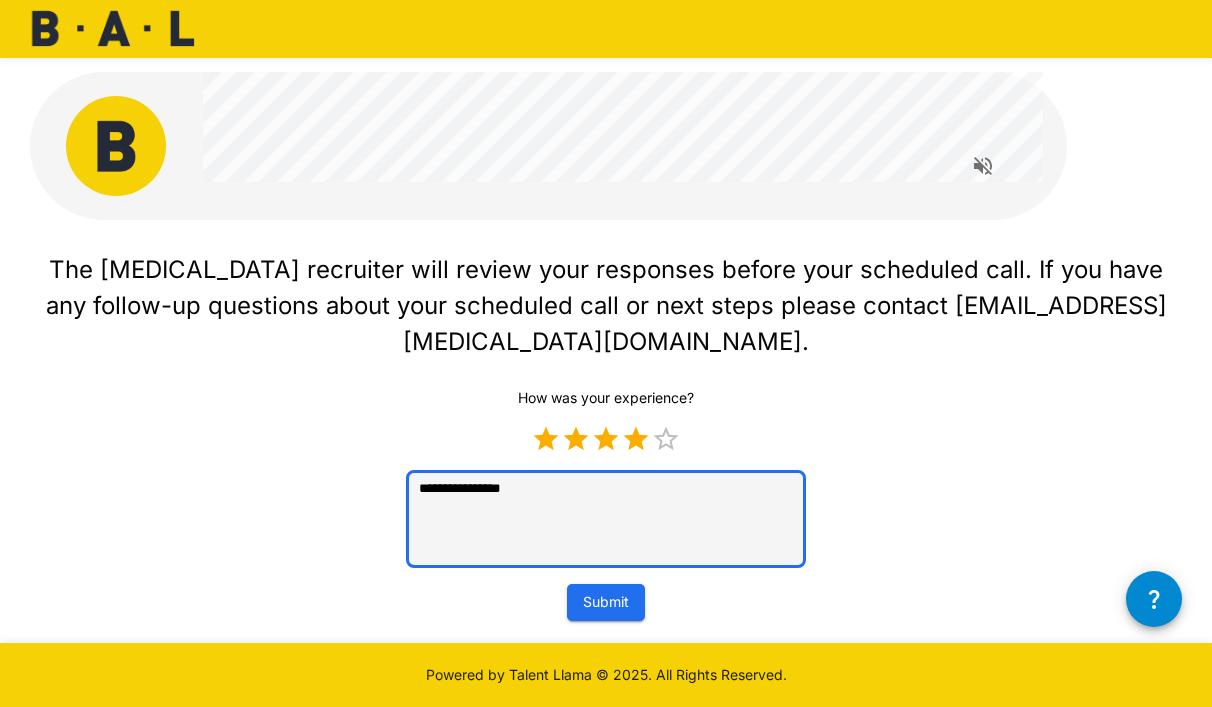 type on "**********" 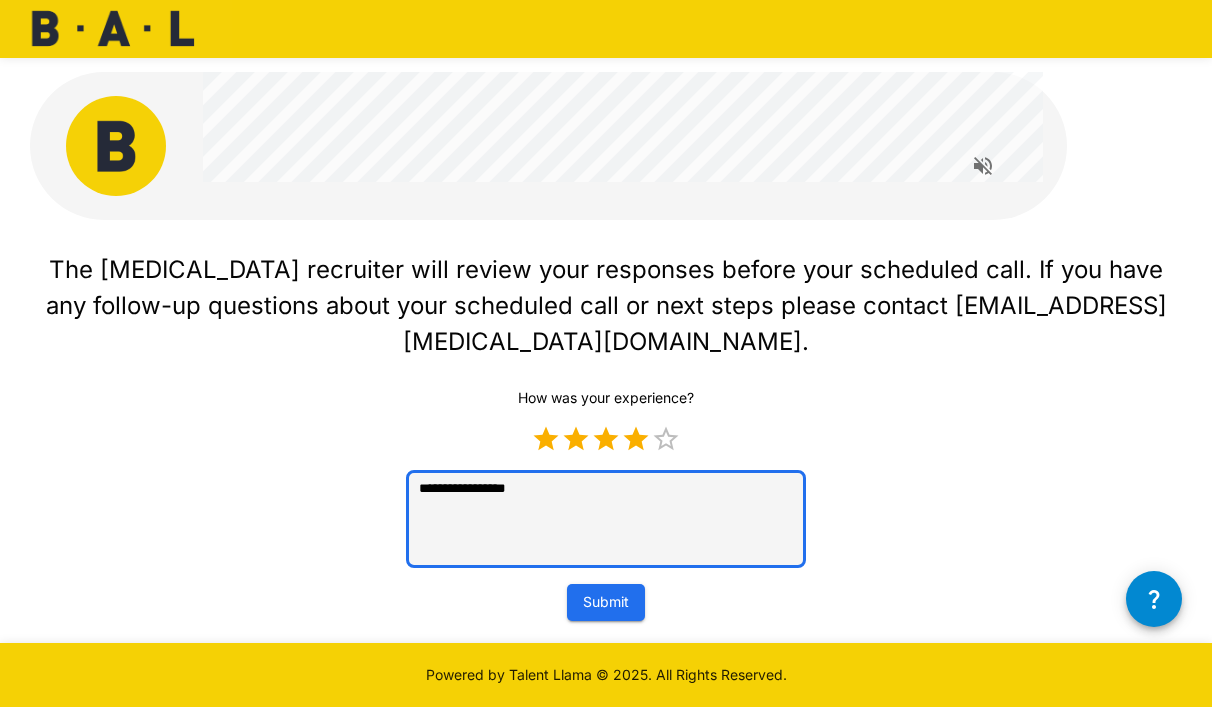 type on "**********" 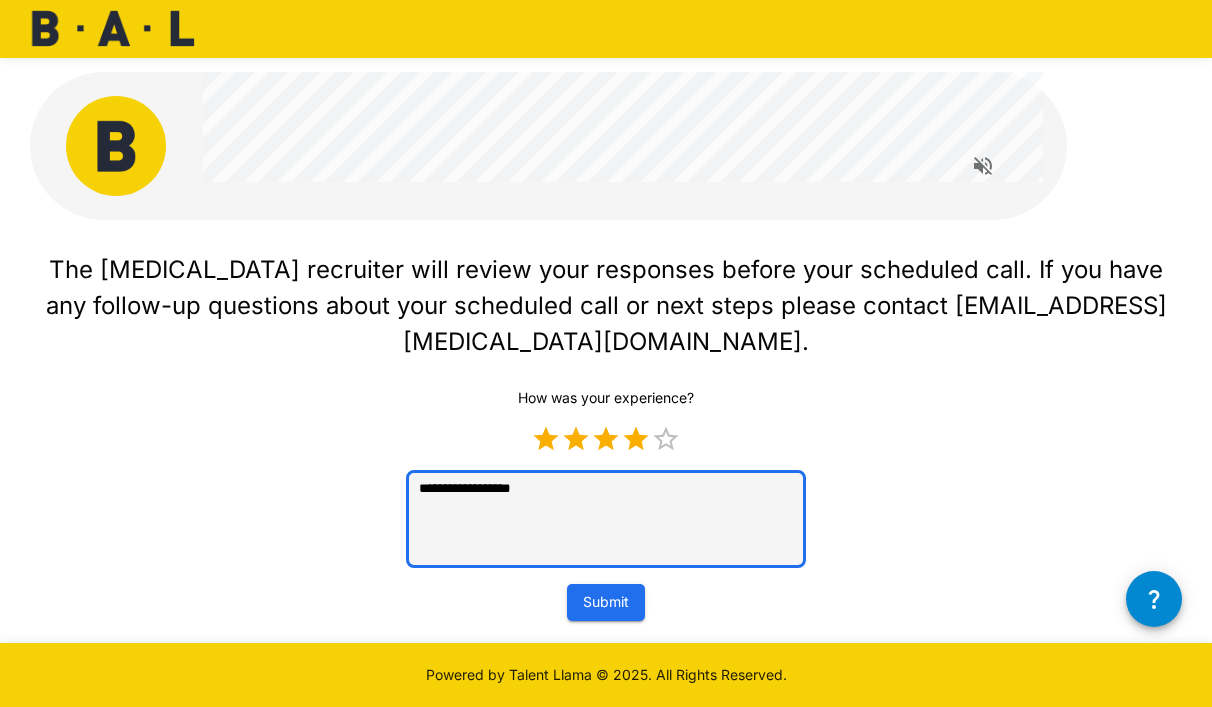 type on "**********" 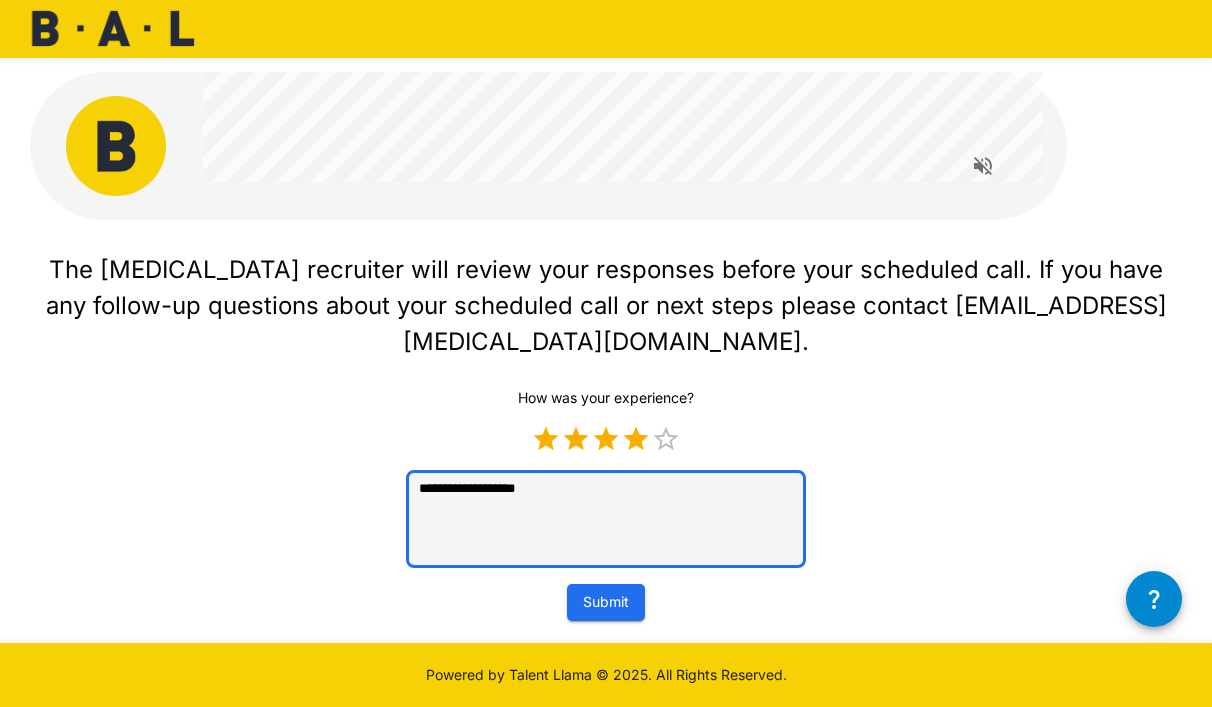 type on "**********" 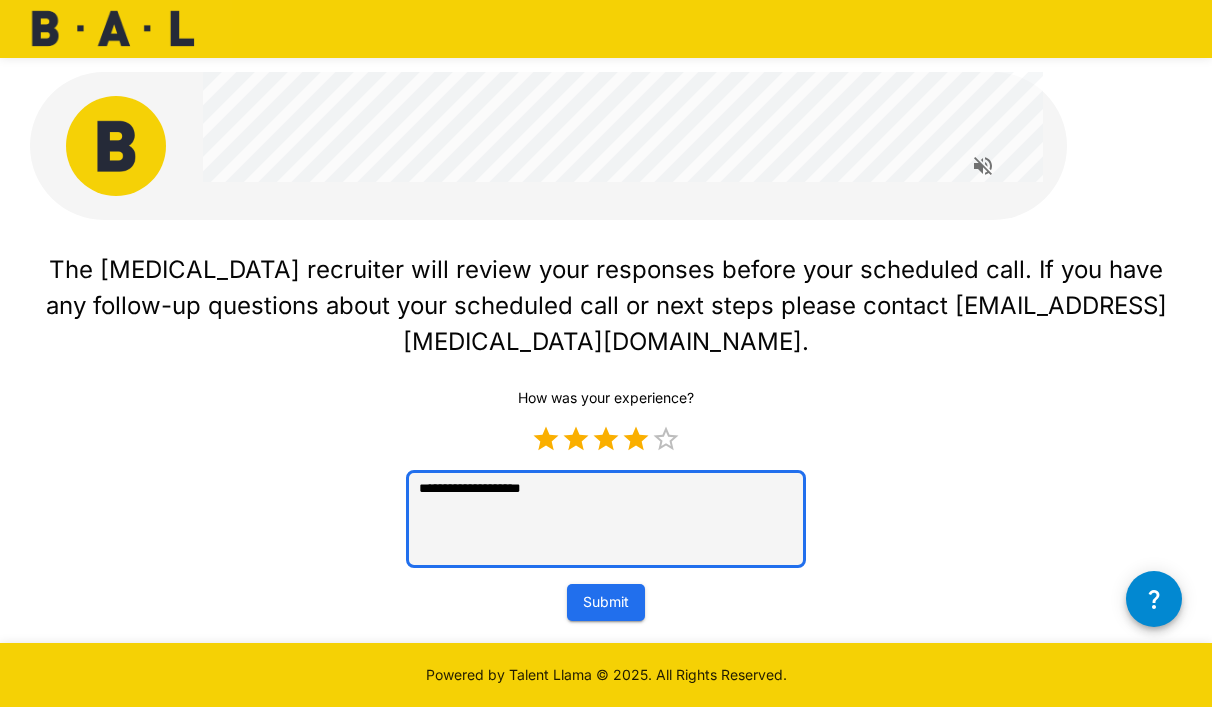type on "**********" 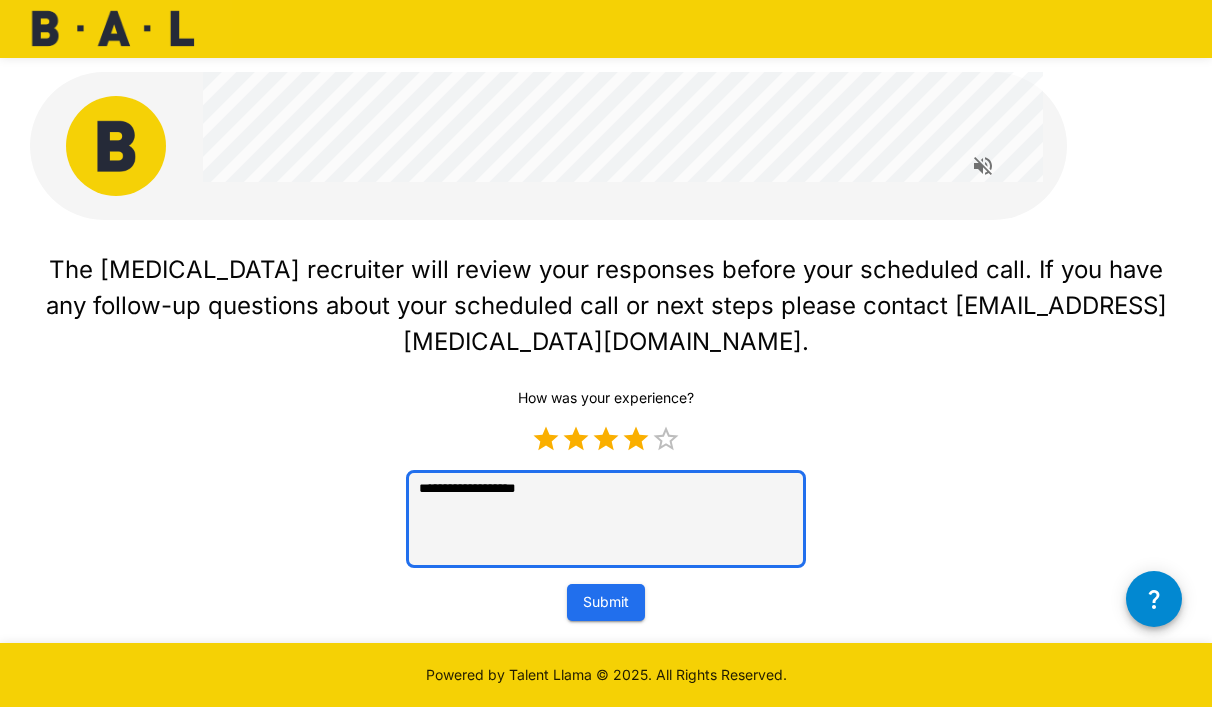 type on "**********" 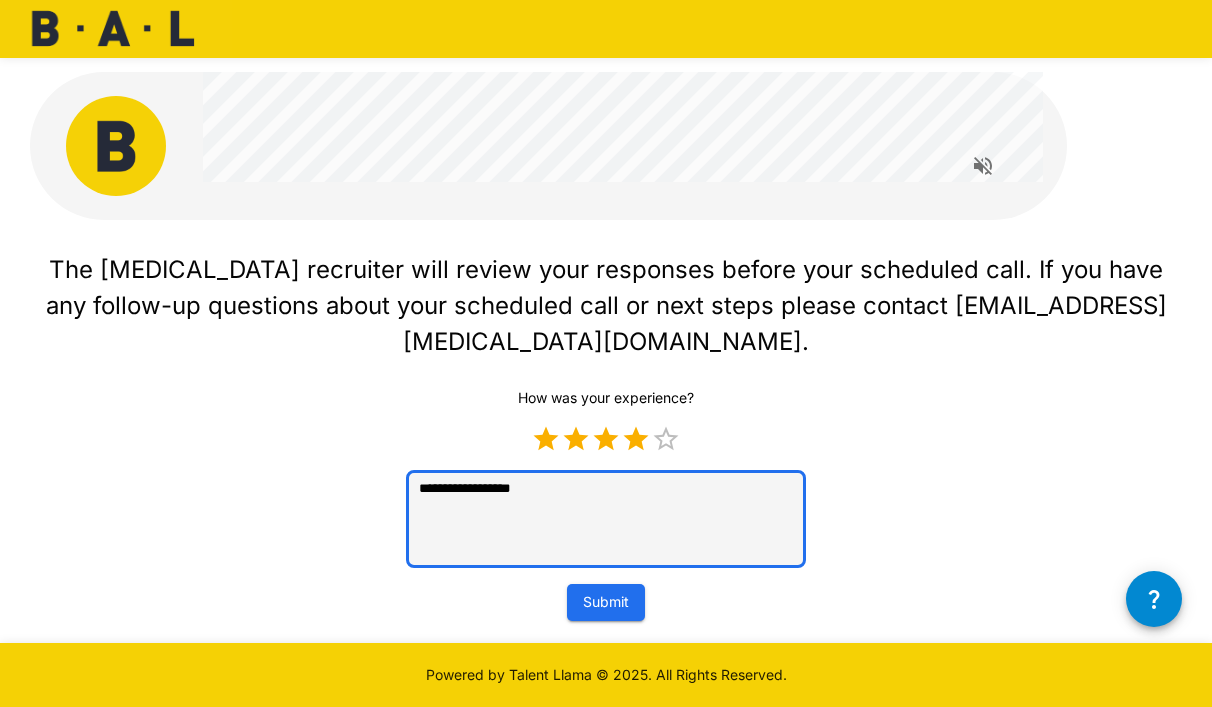 type on "**********" 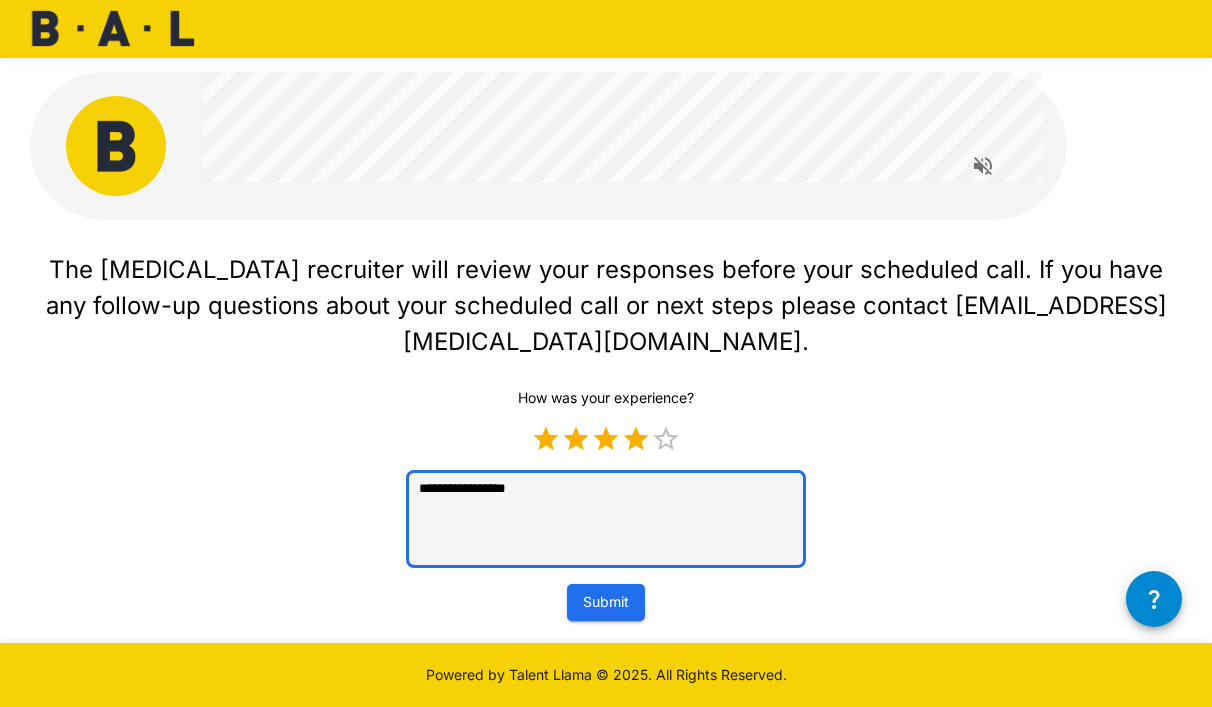 type on "**********" 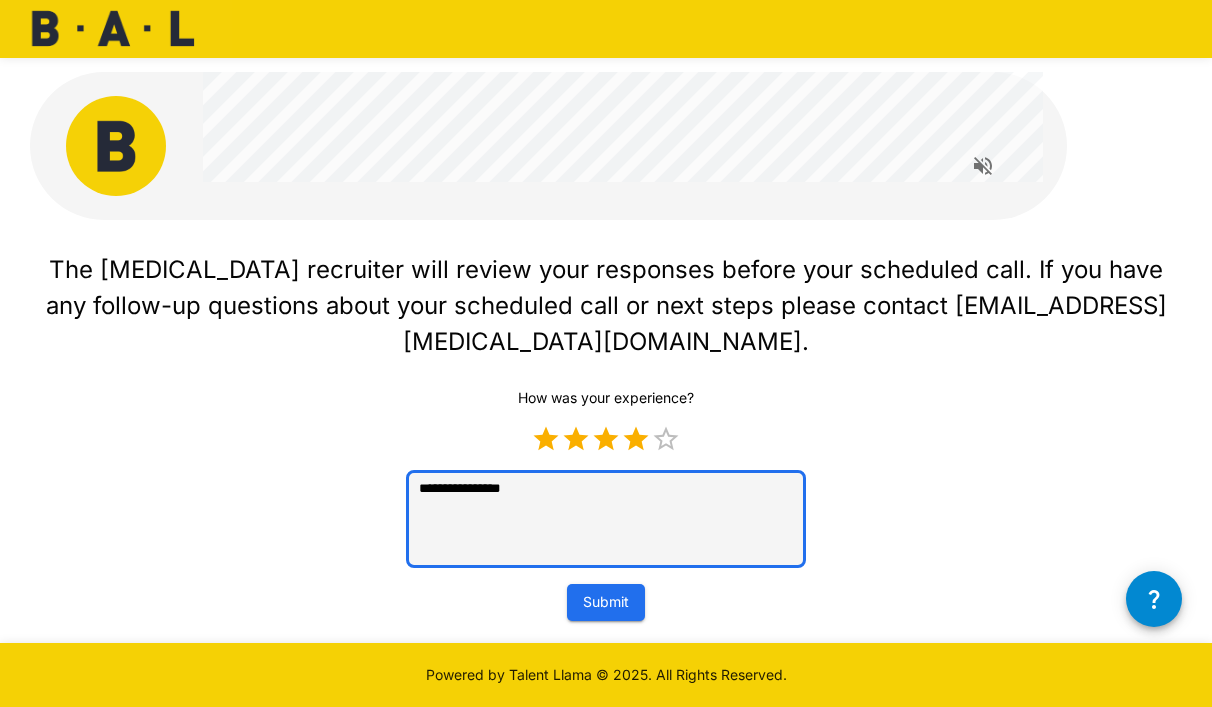 type on "**********" 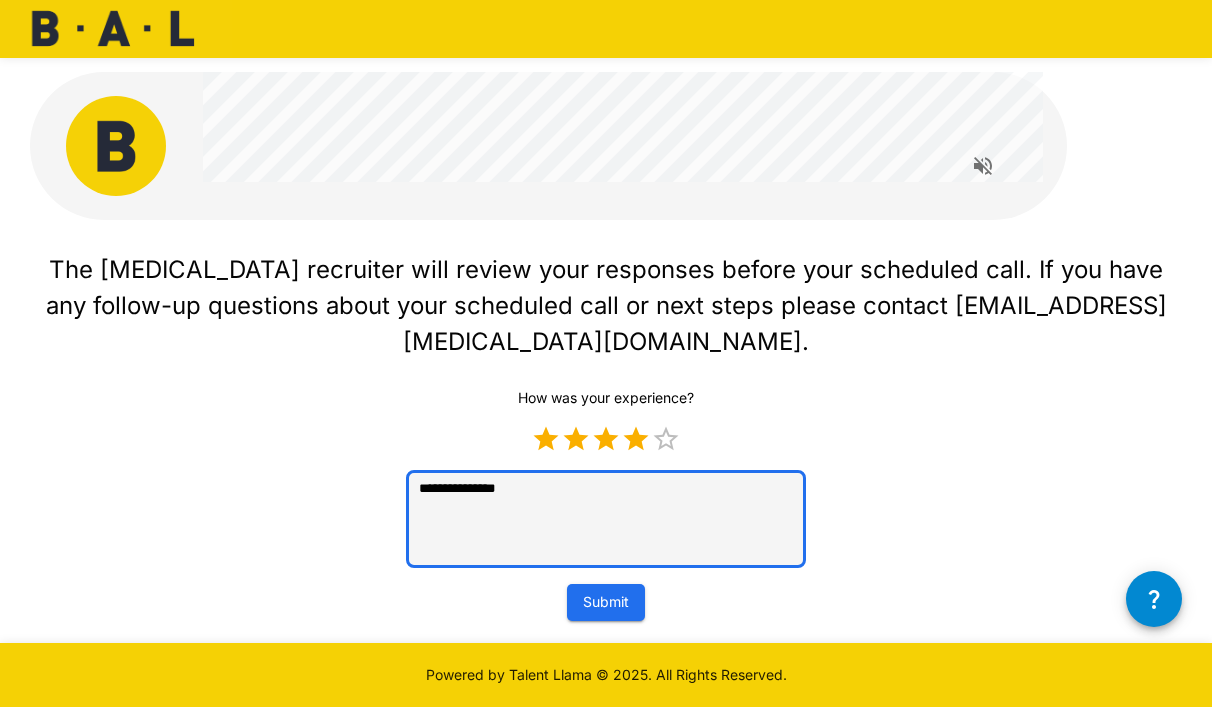 type on "*" 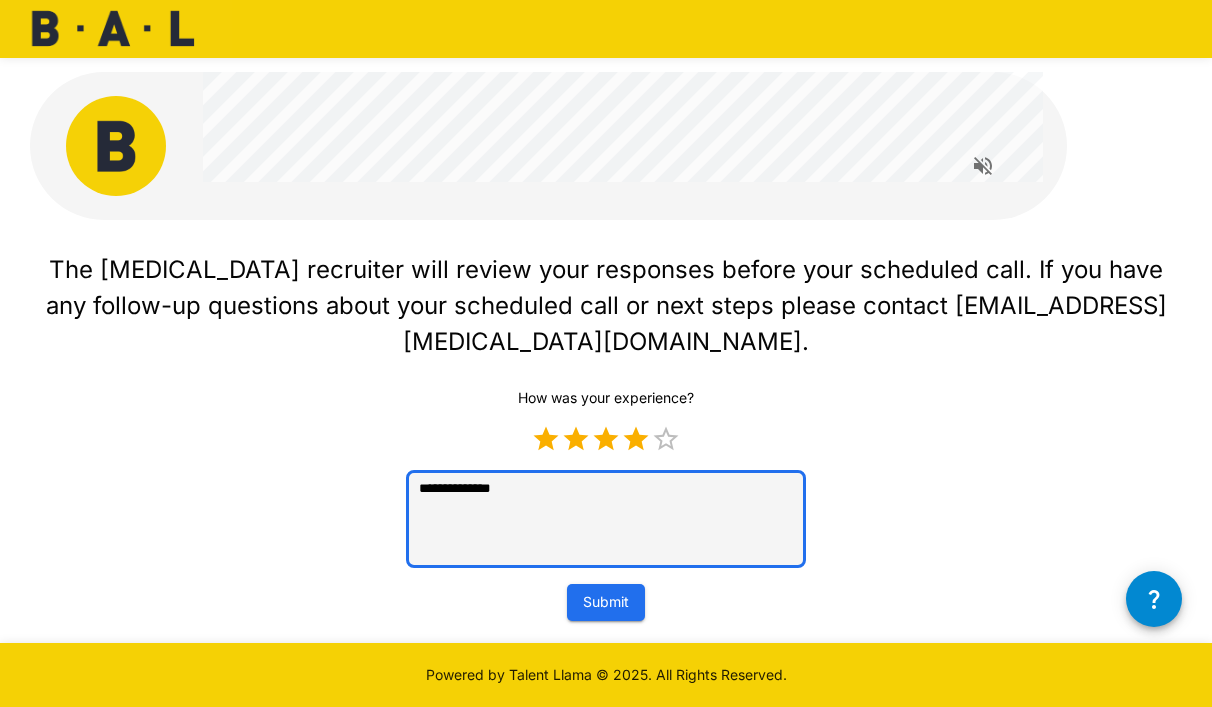 type on "**********" 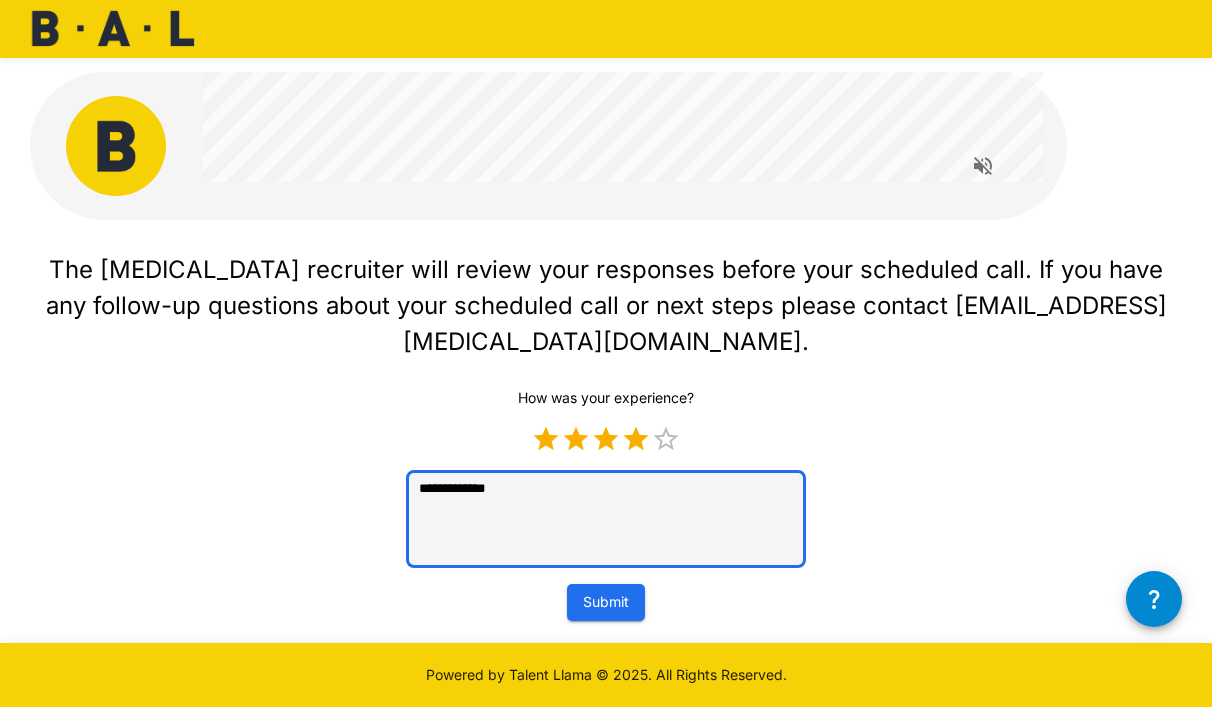 type on "**********" 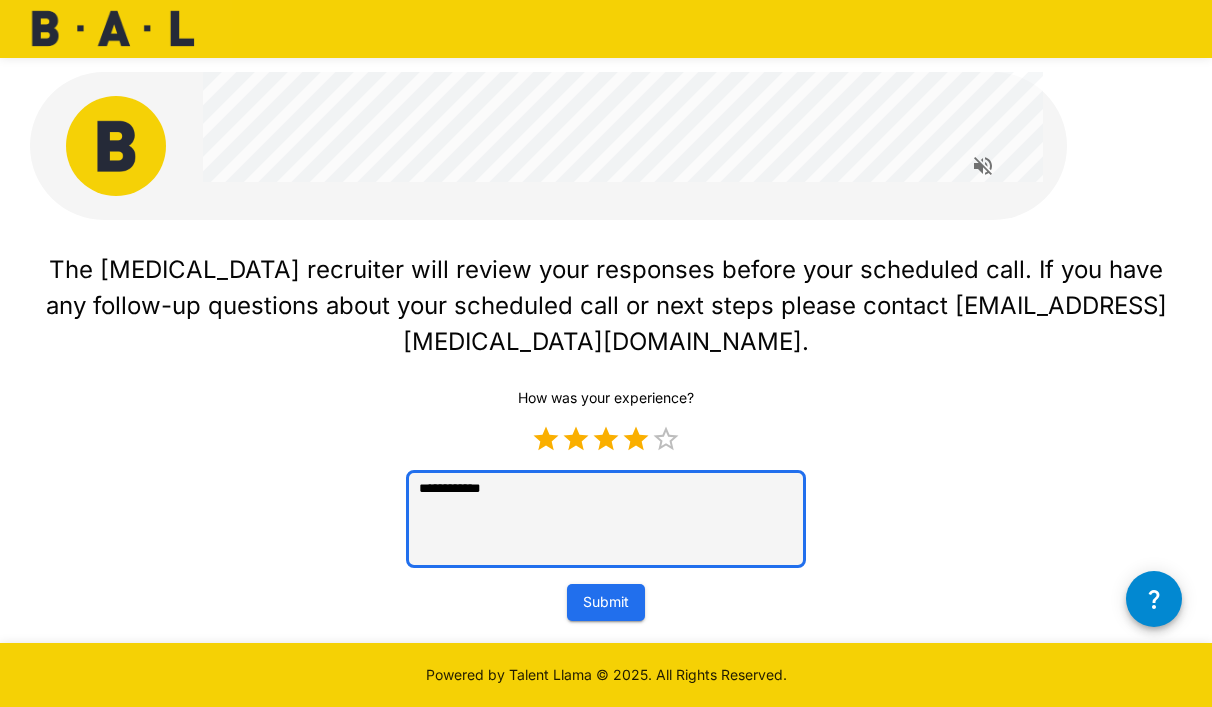 type on "**********" 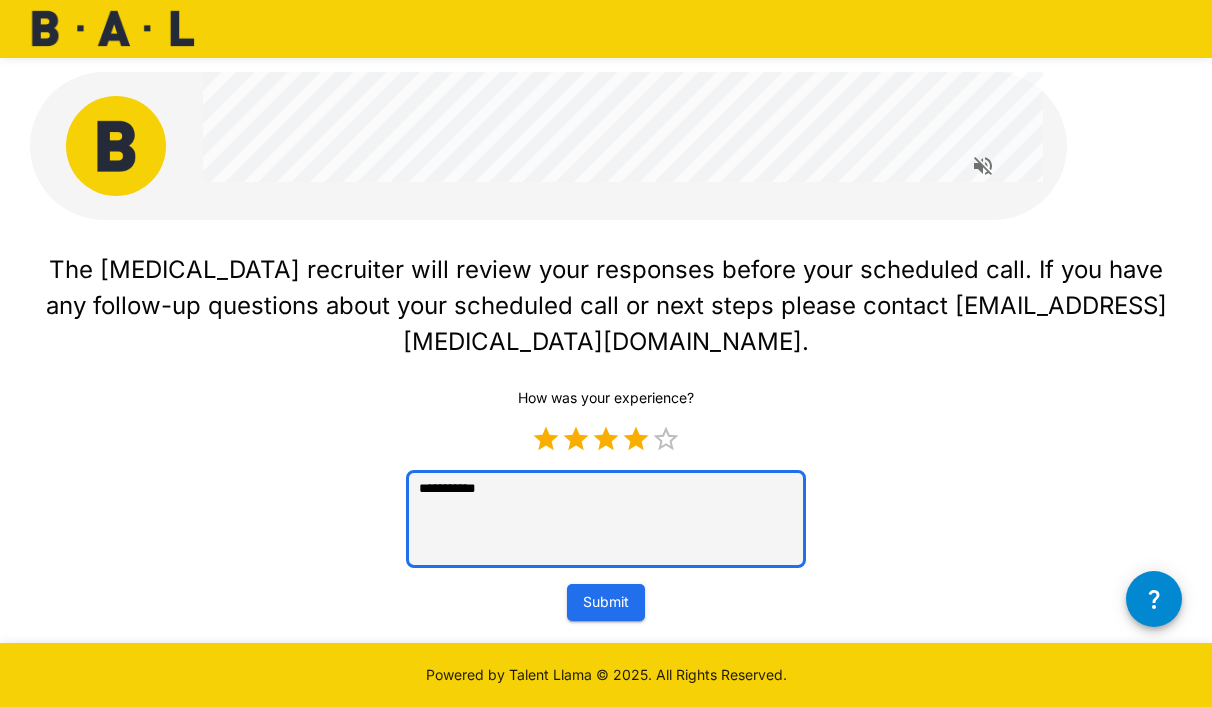 type on "*" 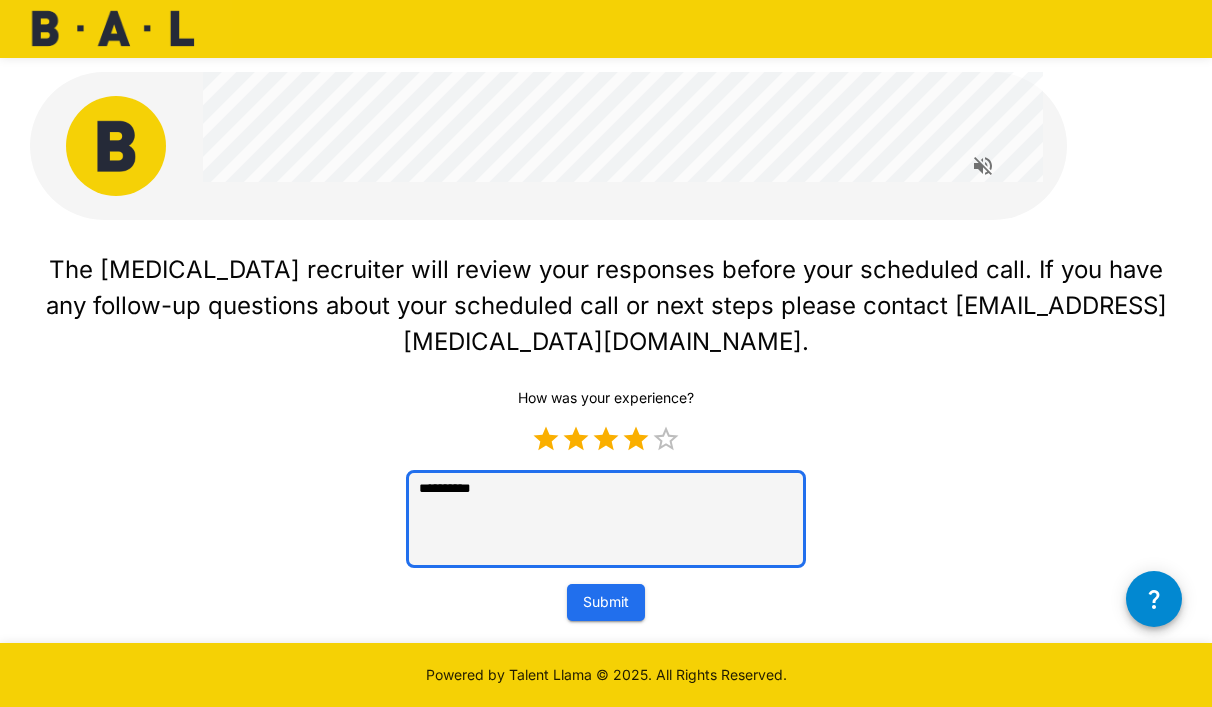 type on "*********" 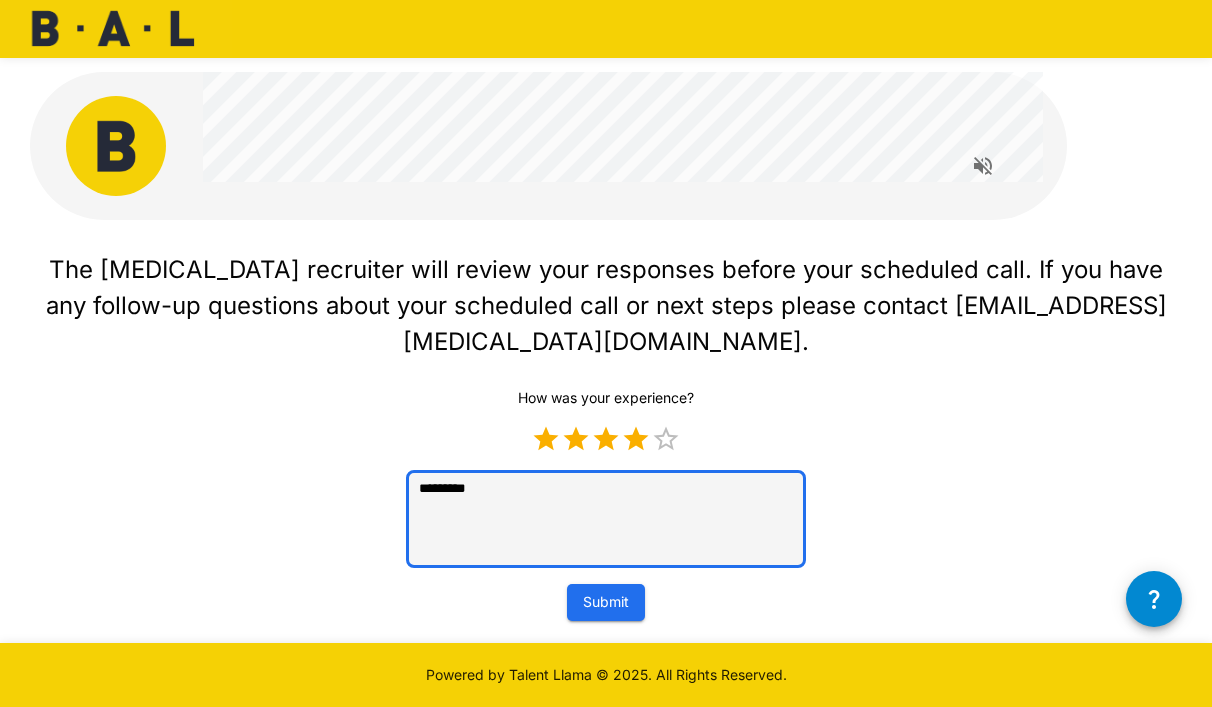 type on "*******" 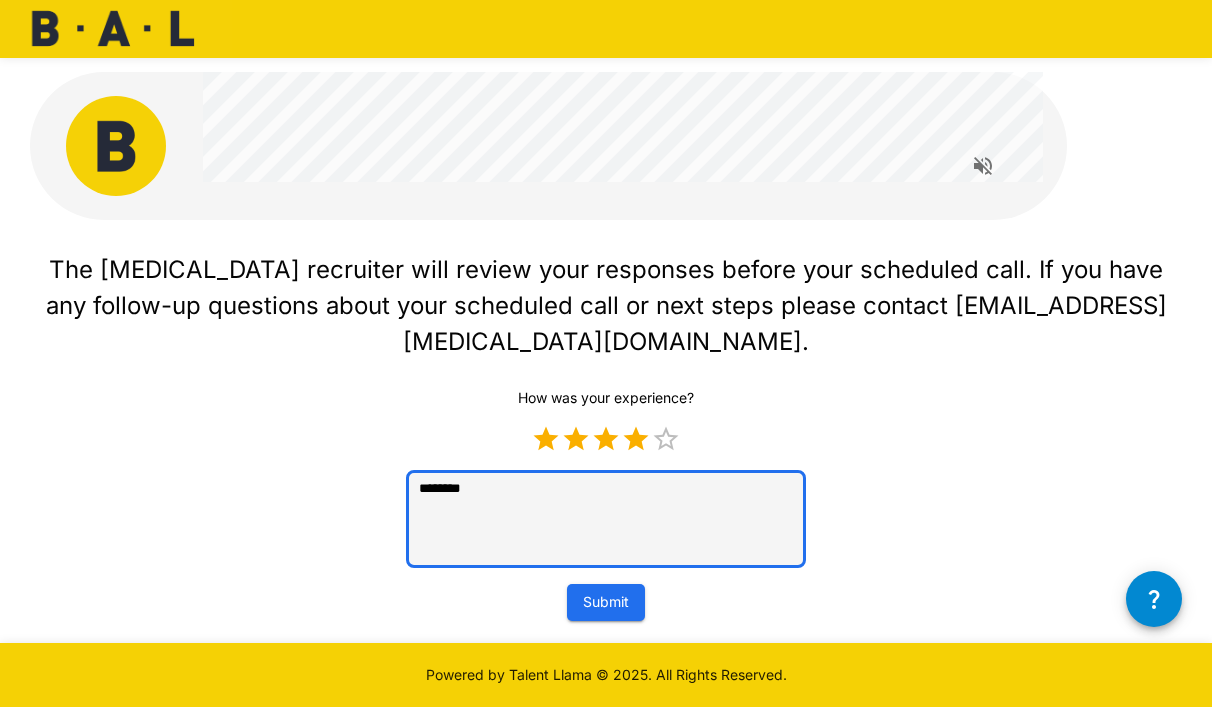 type on "*******" 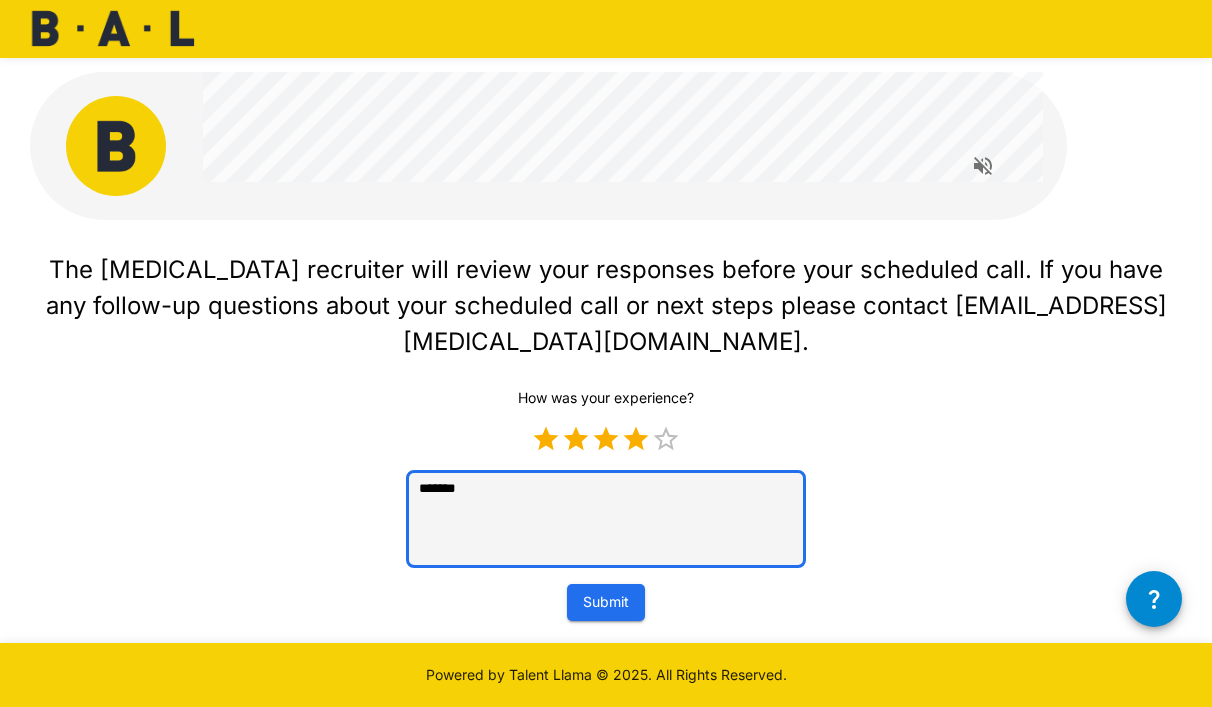 type on "*****" 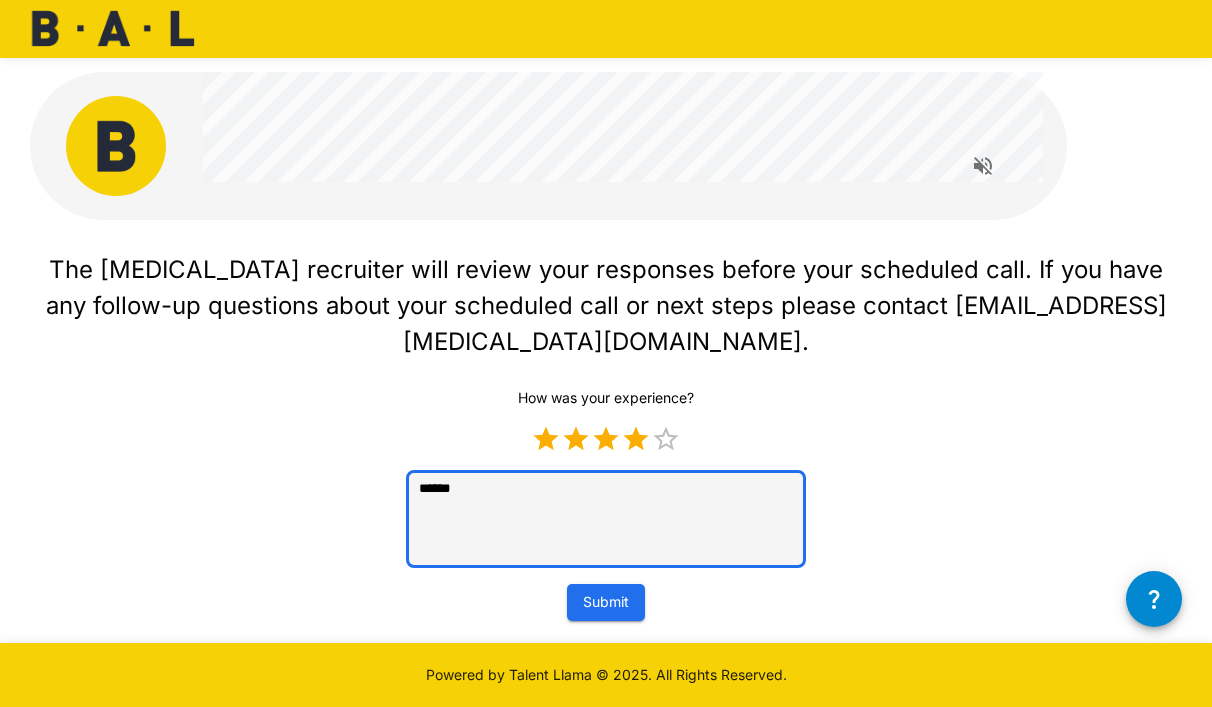 type on "*****" 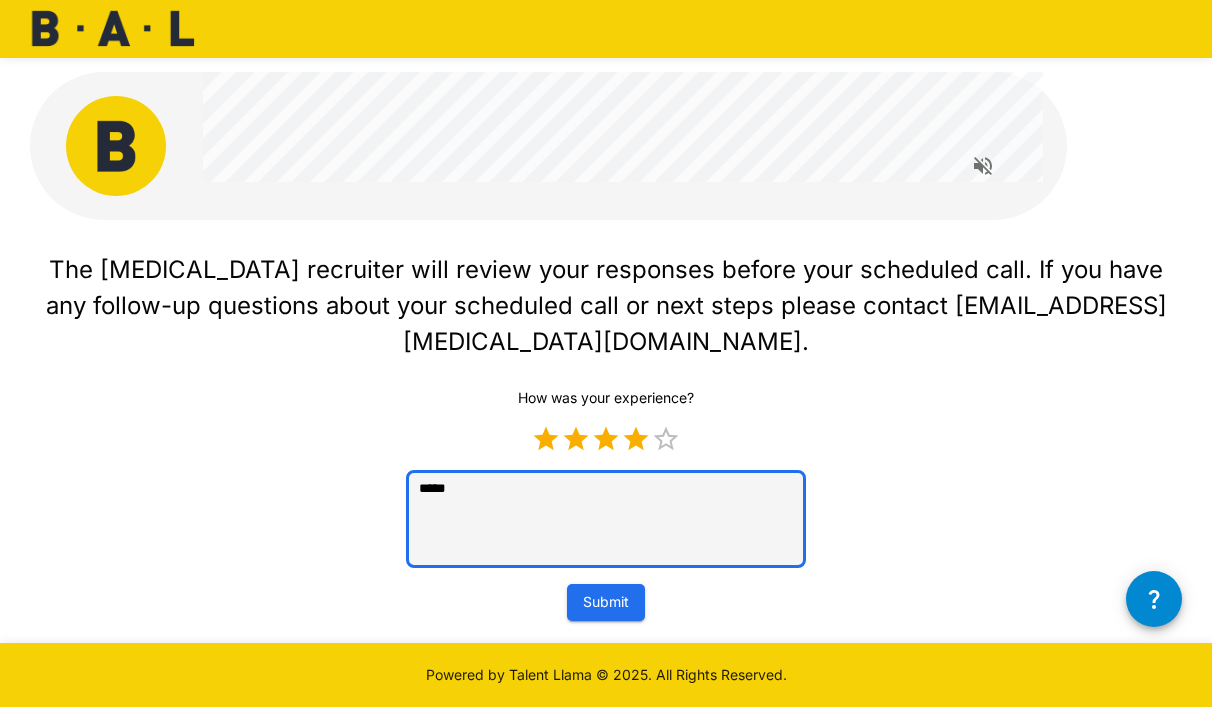 type on "****" 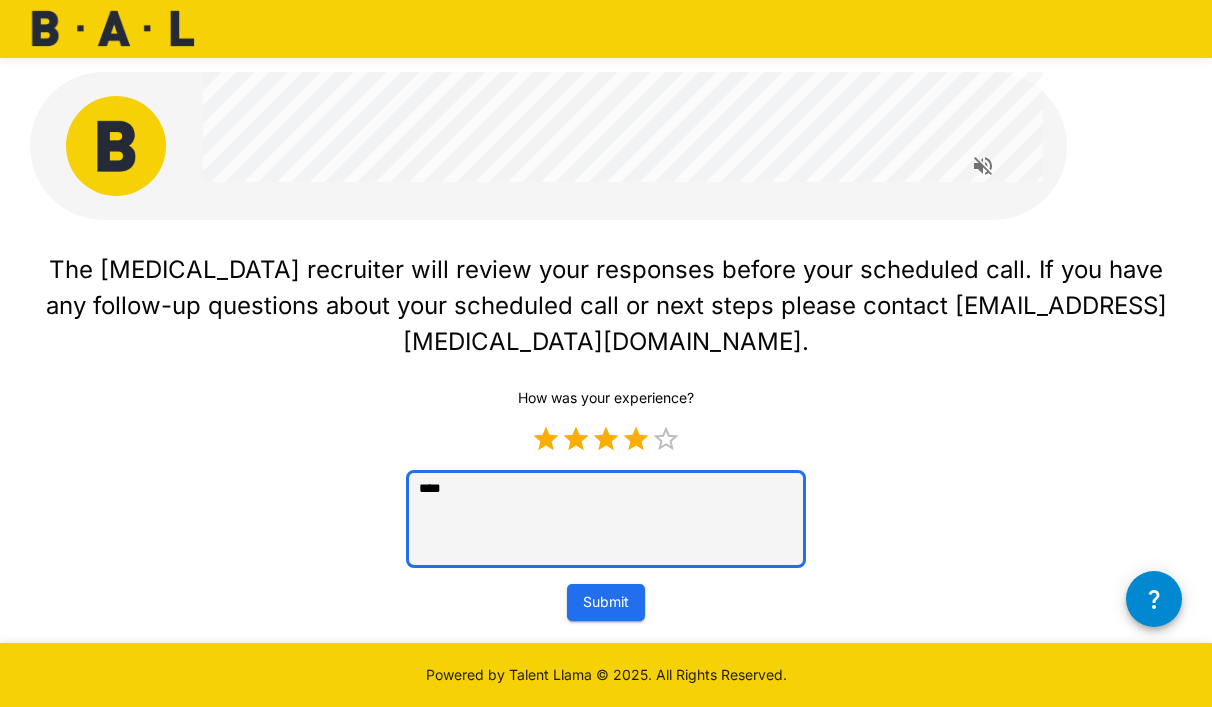 type on "***" 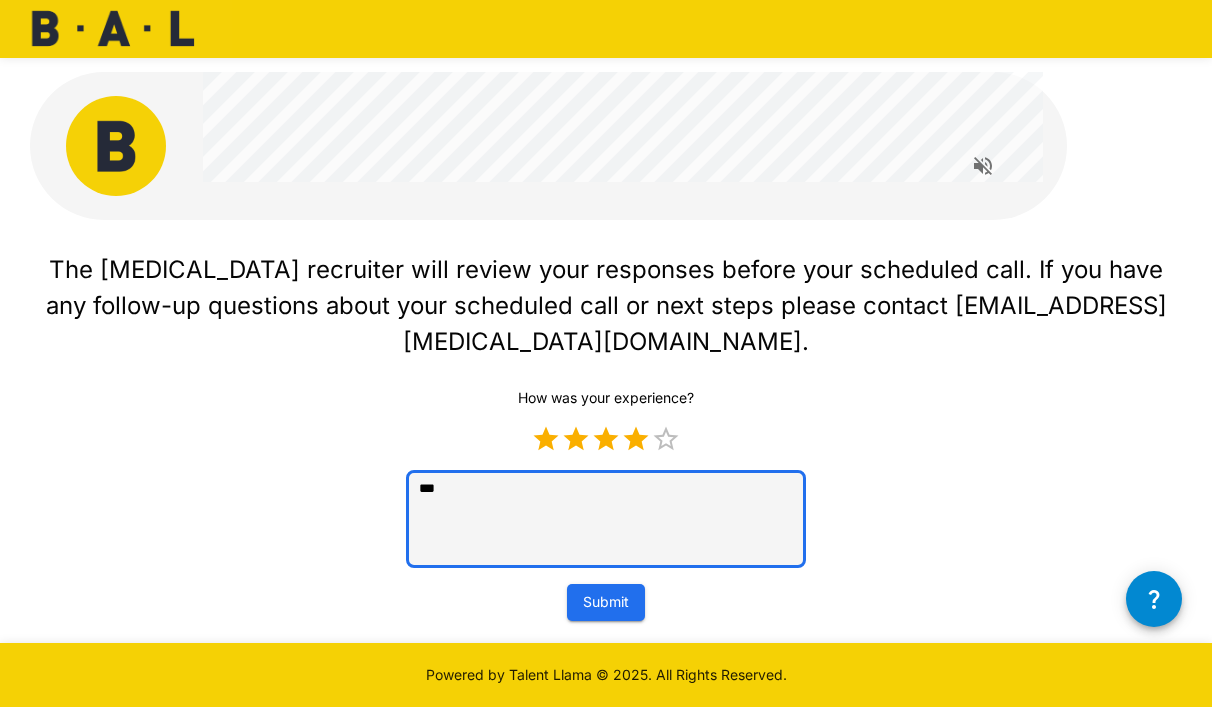 type on "**" 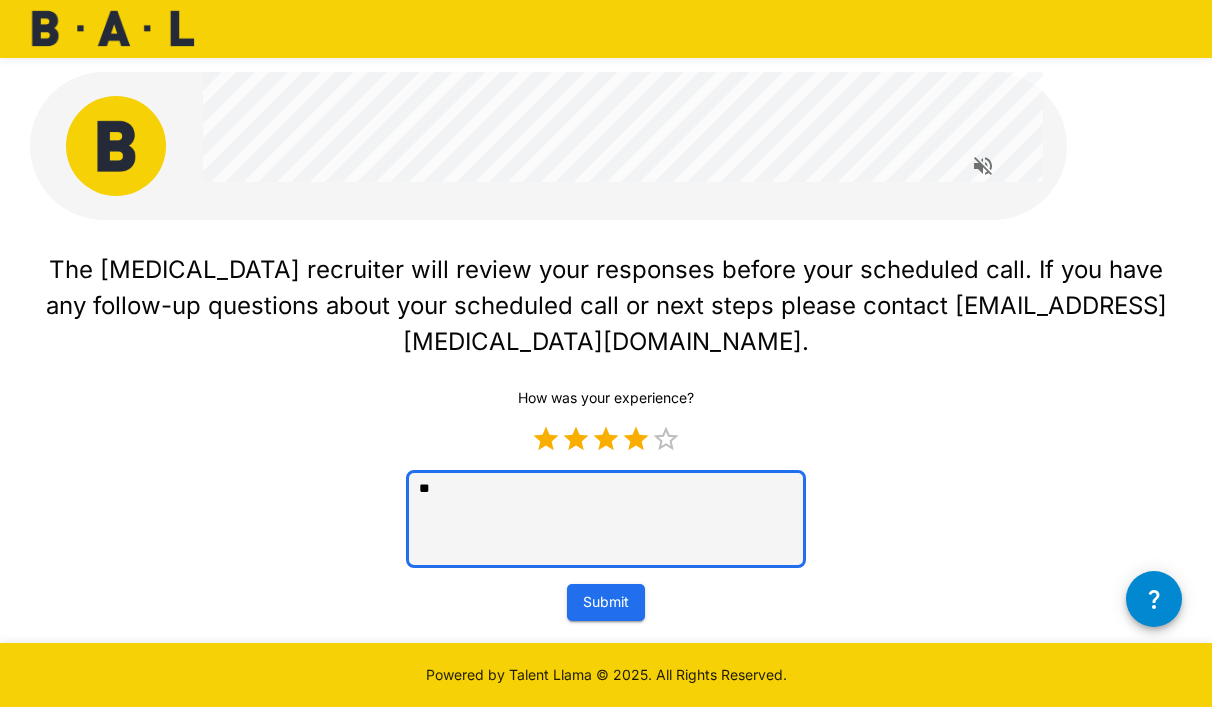 type on "*" 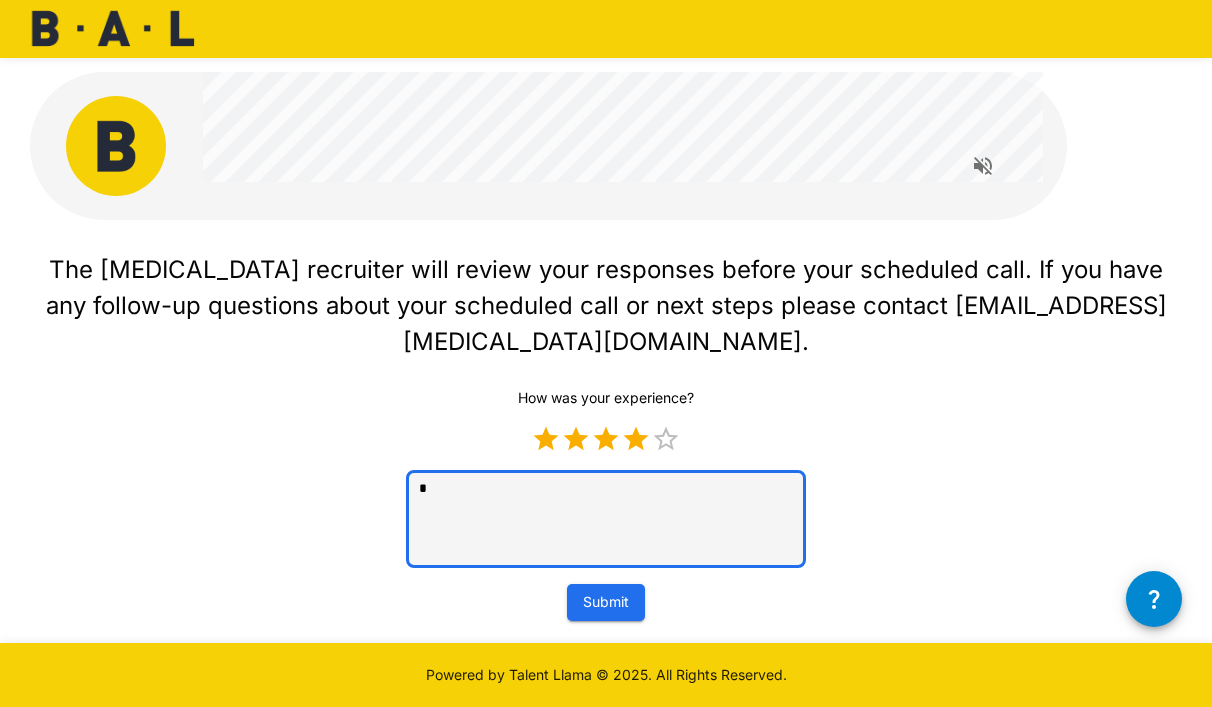 type 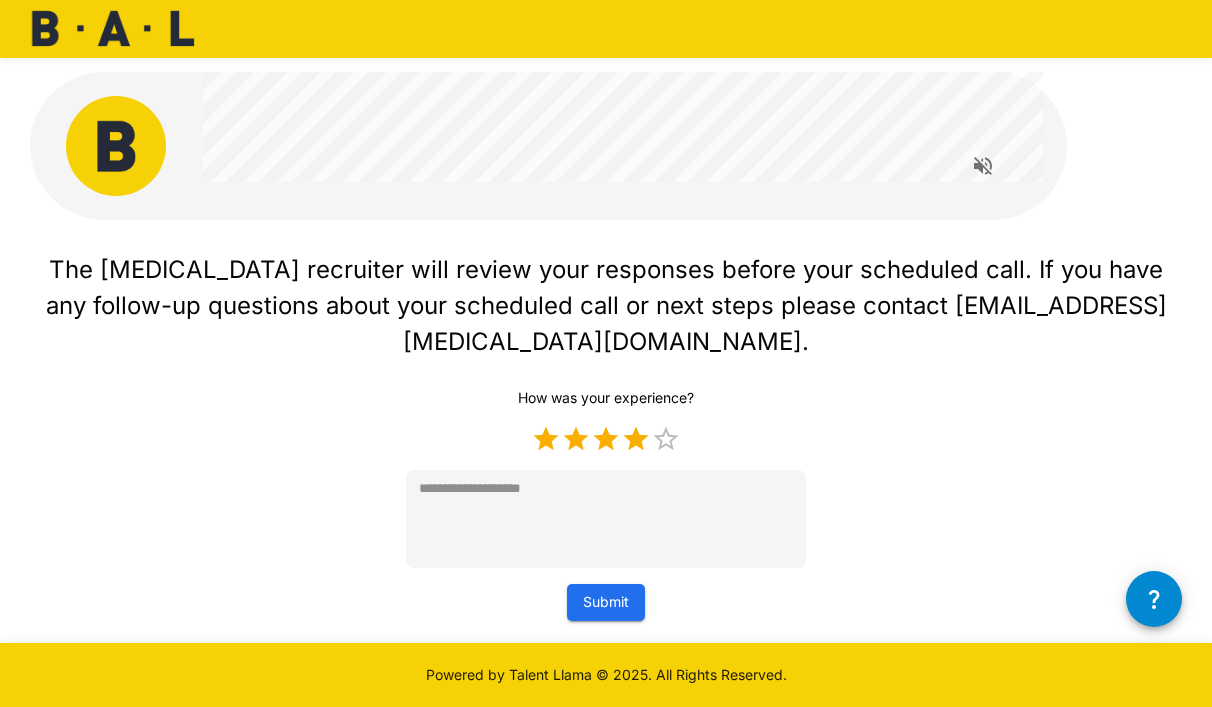 type on "*" 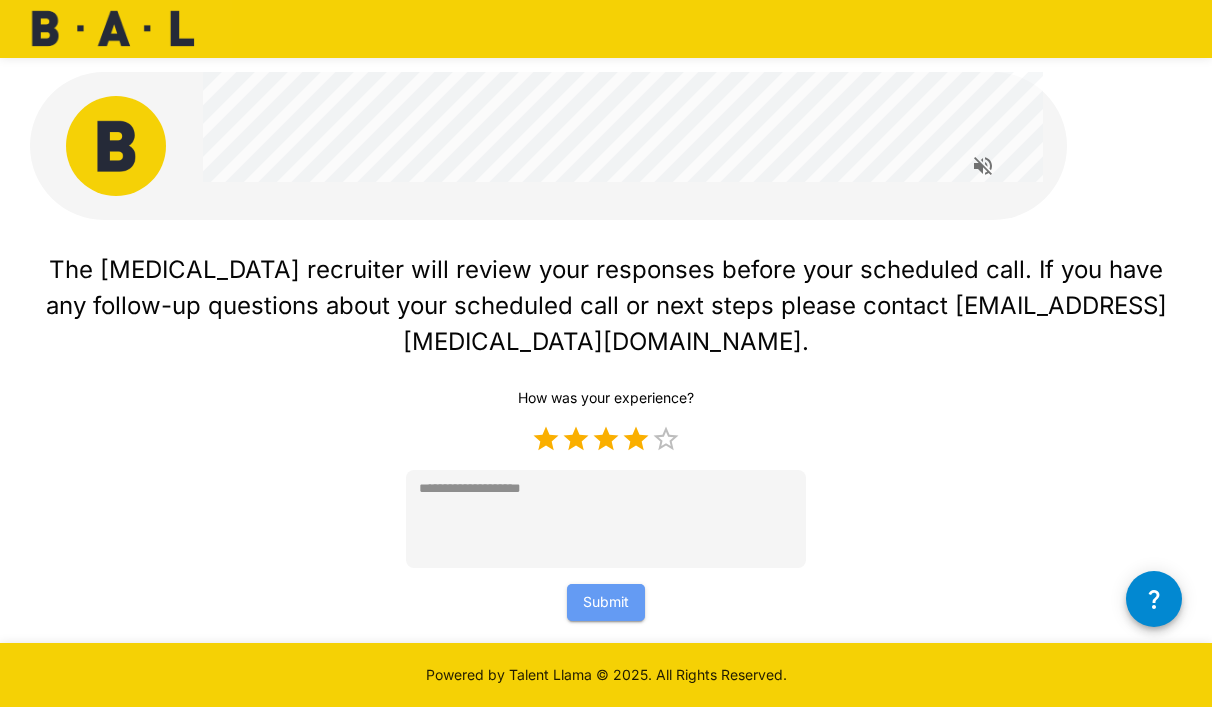 click on "Submit" at bounding box center (606, 602) 